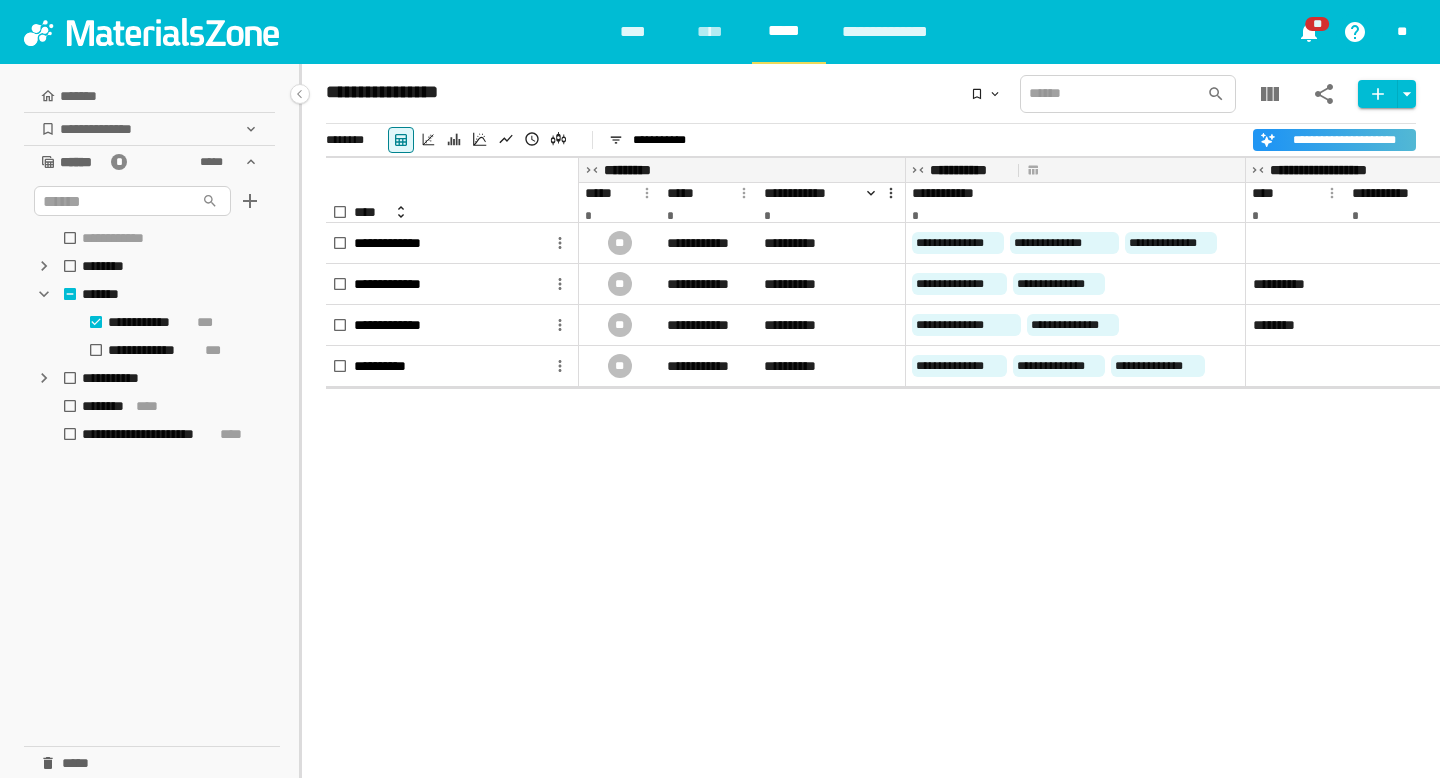 scroll, scrollTop: 0, scrollLeft: 0, axis: both 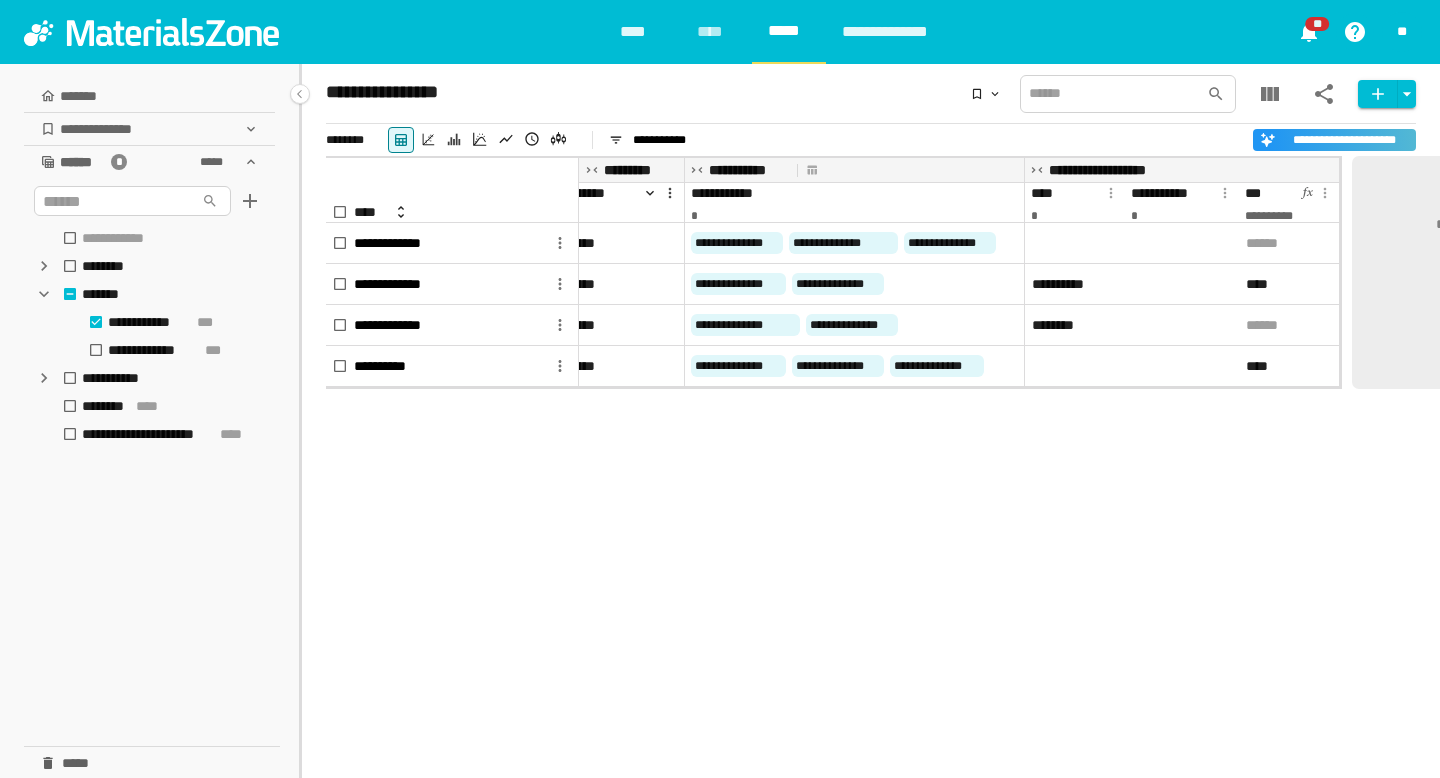 click on "**********" at bounding box center [871, 94] 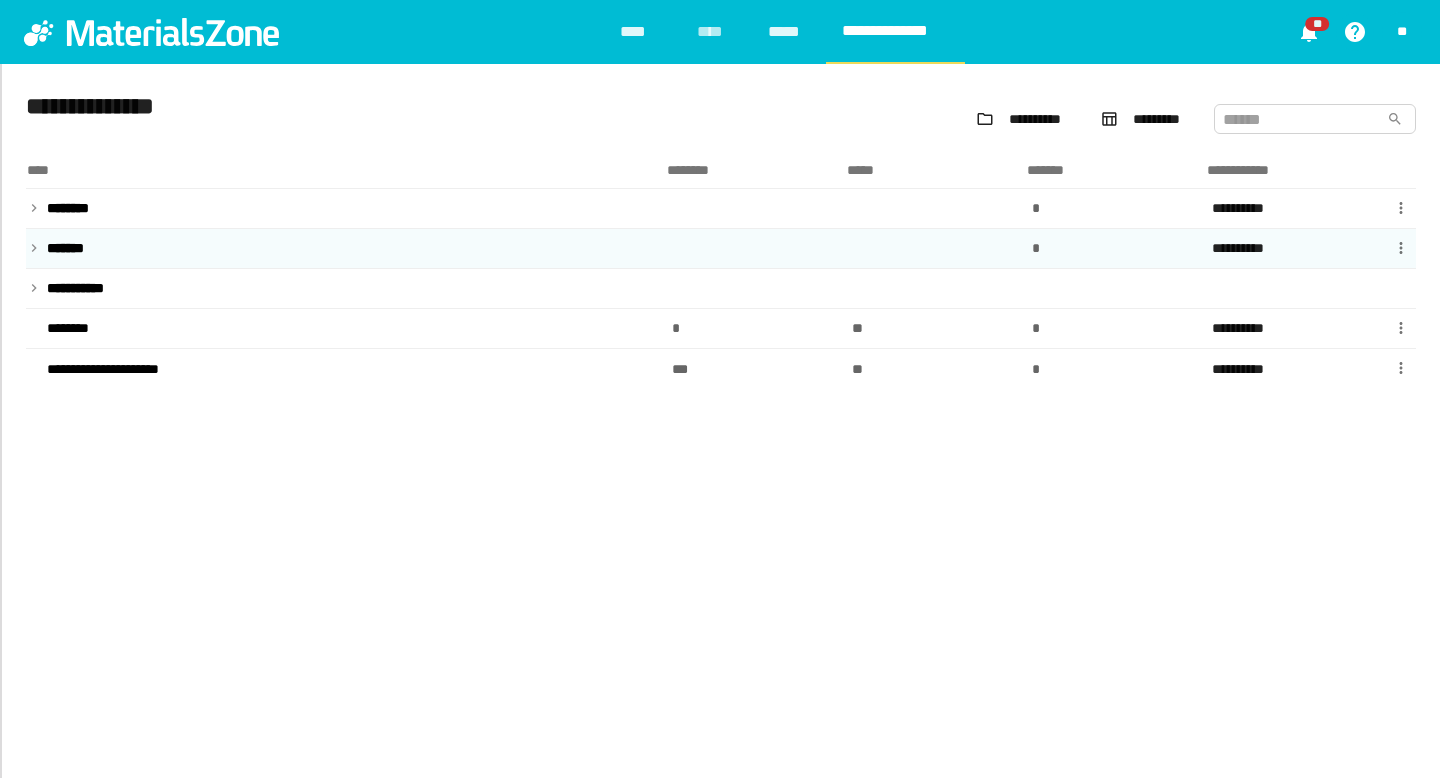 click at bounding box center [34, 208] 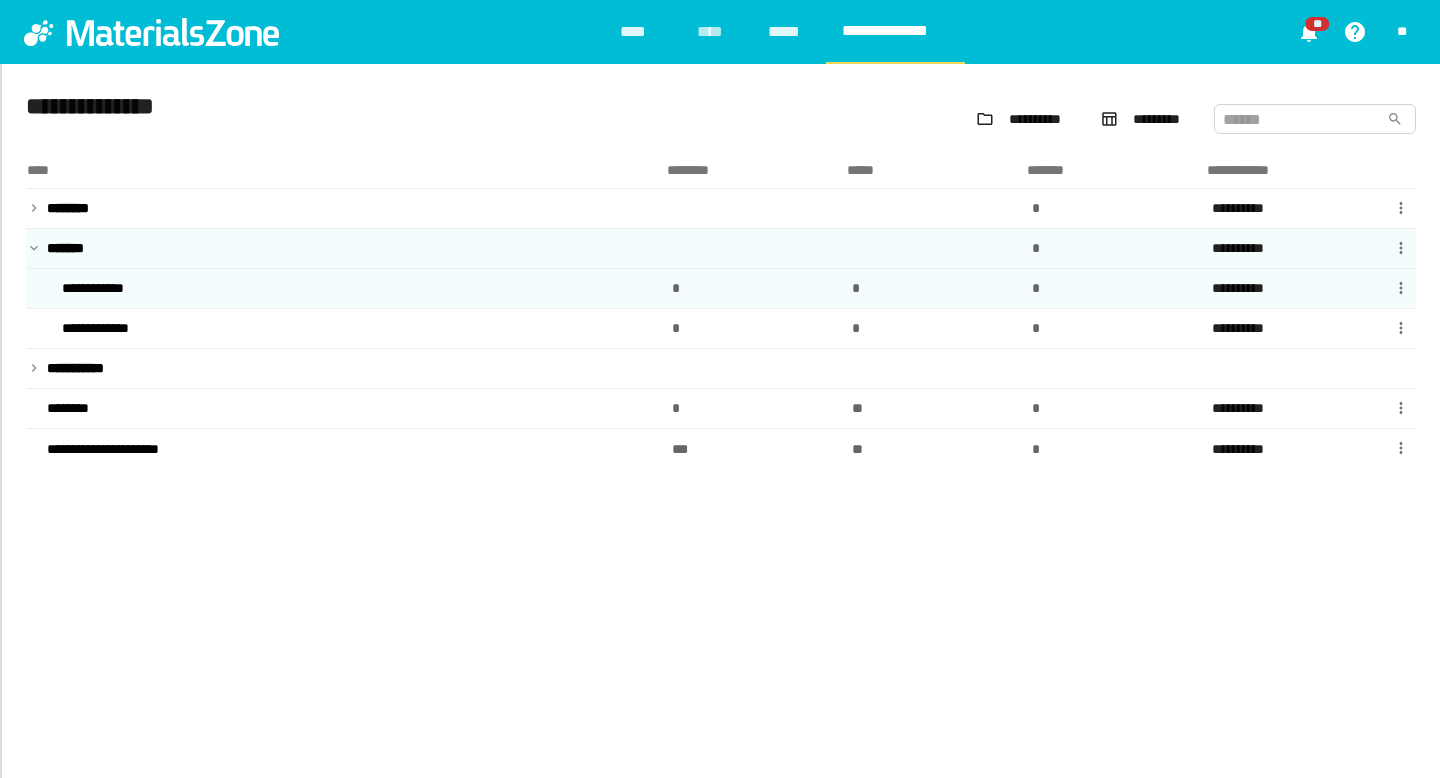 click on "**********" at bounding box center (346, 209) 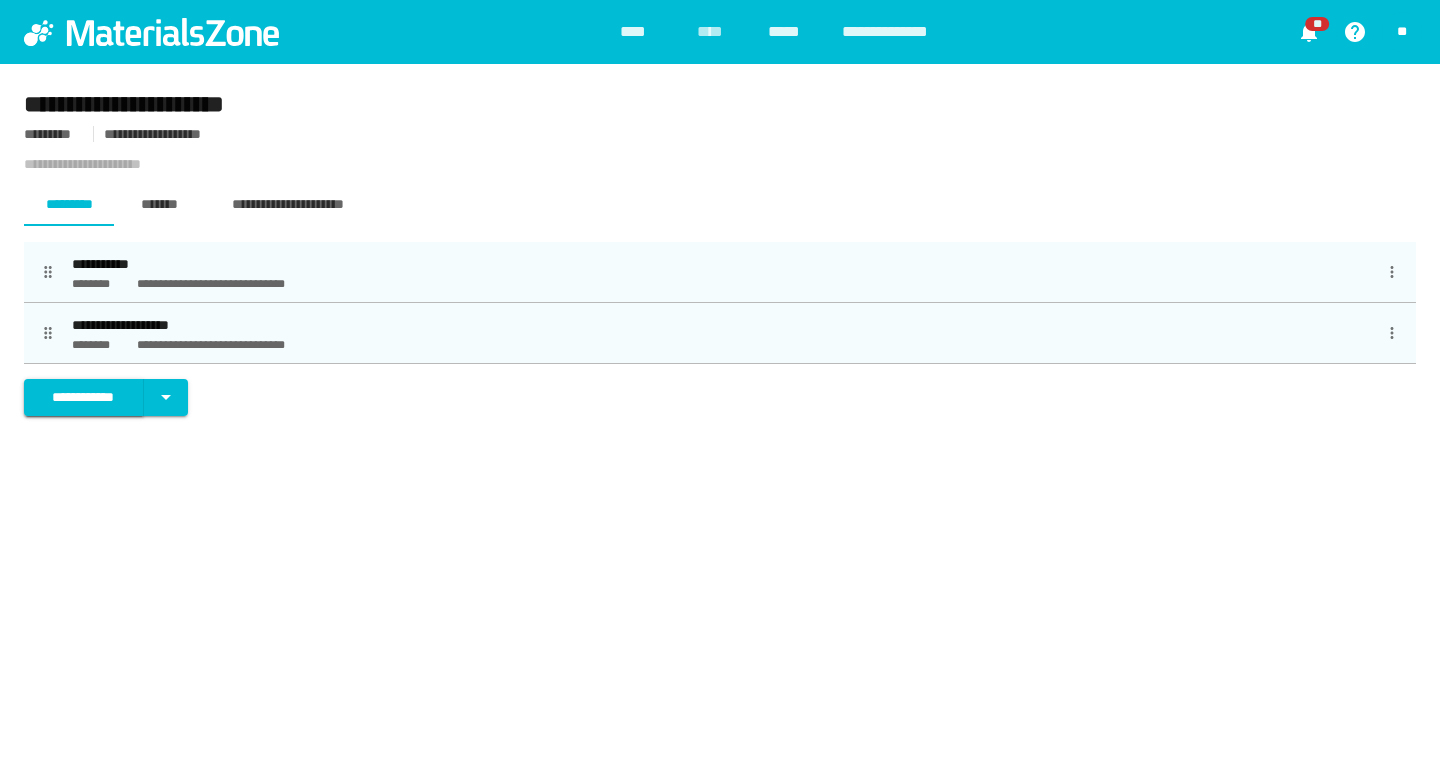 click on "*** ********" at bounding box center [84, 397] 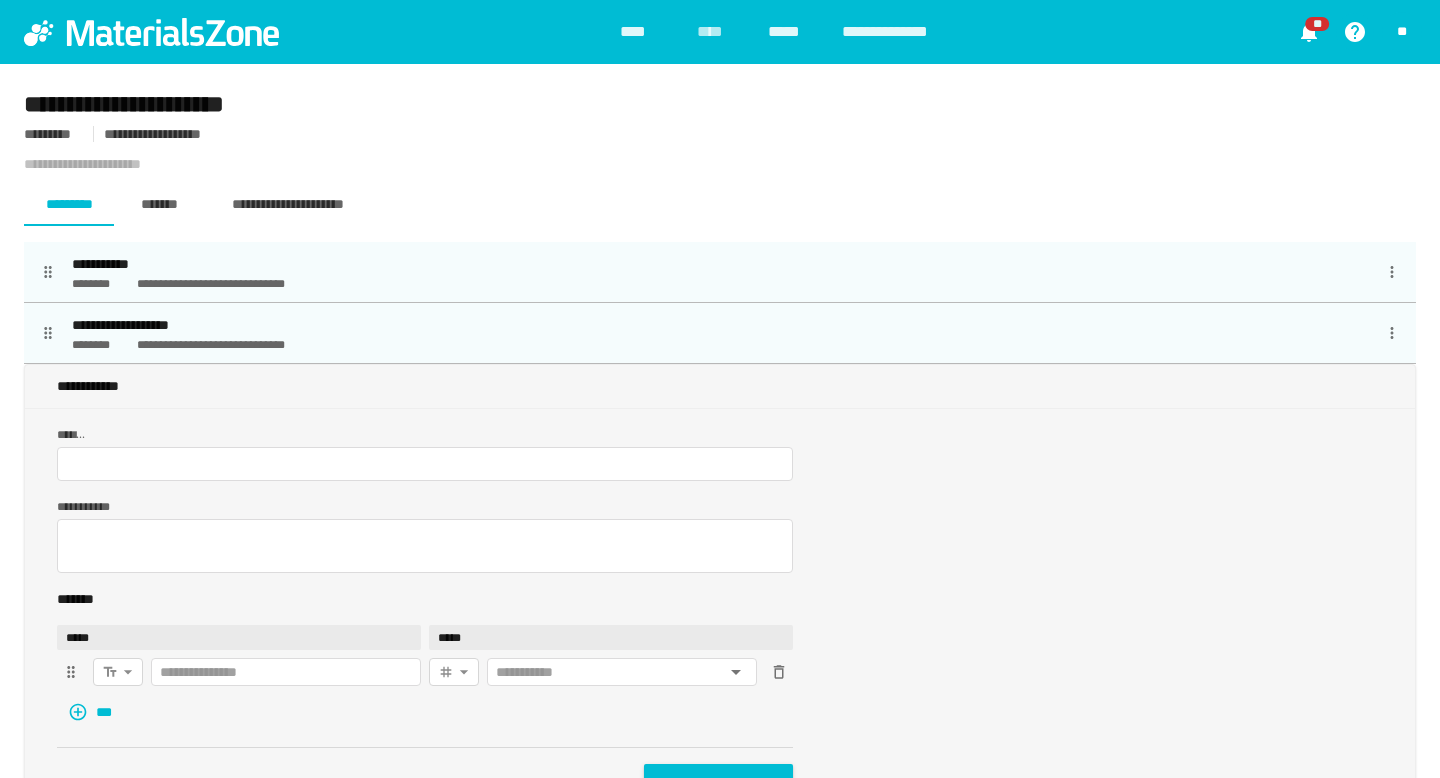 click at bounding box center [425, 464] 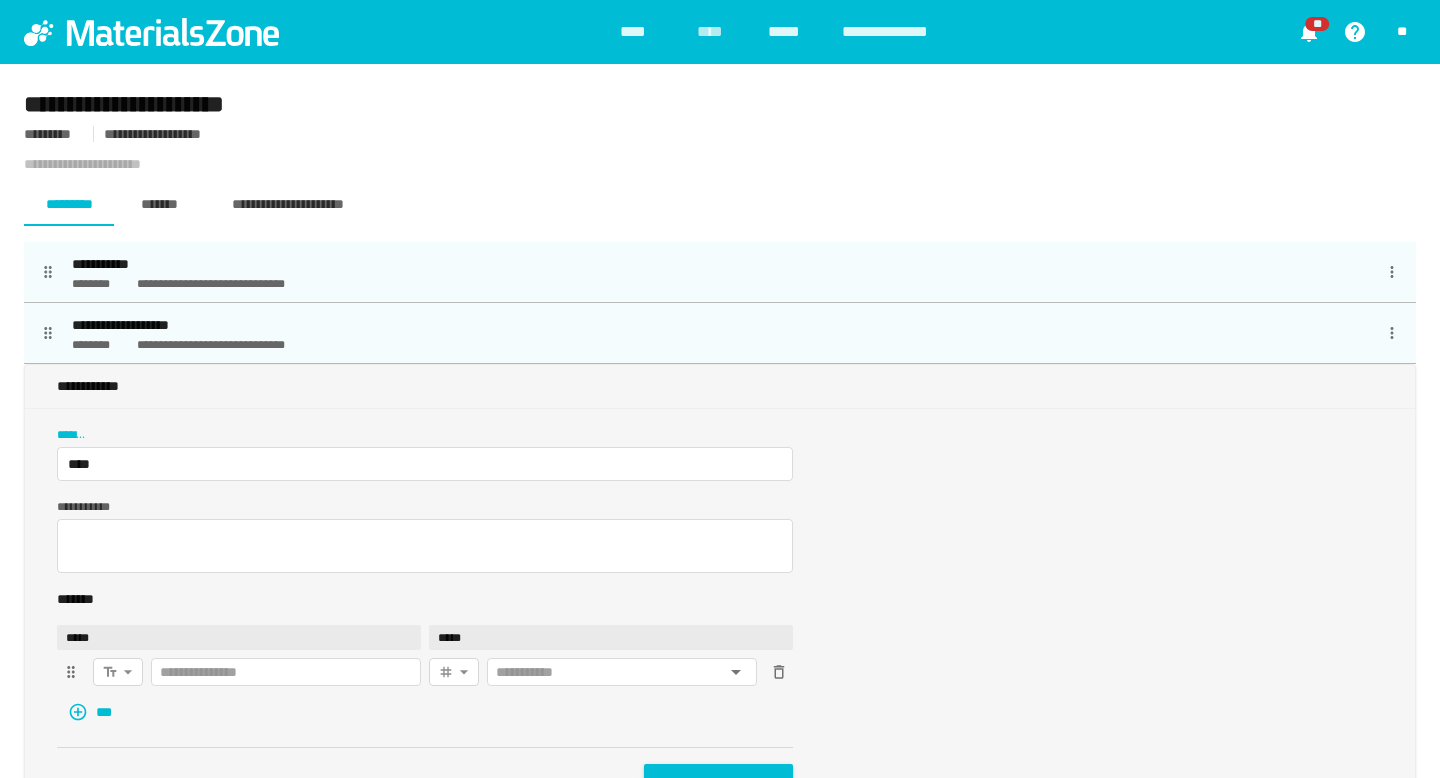 scroll, scrollTop: 114, scrollLeft: 0, axis: vertical 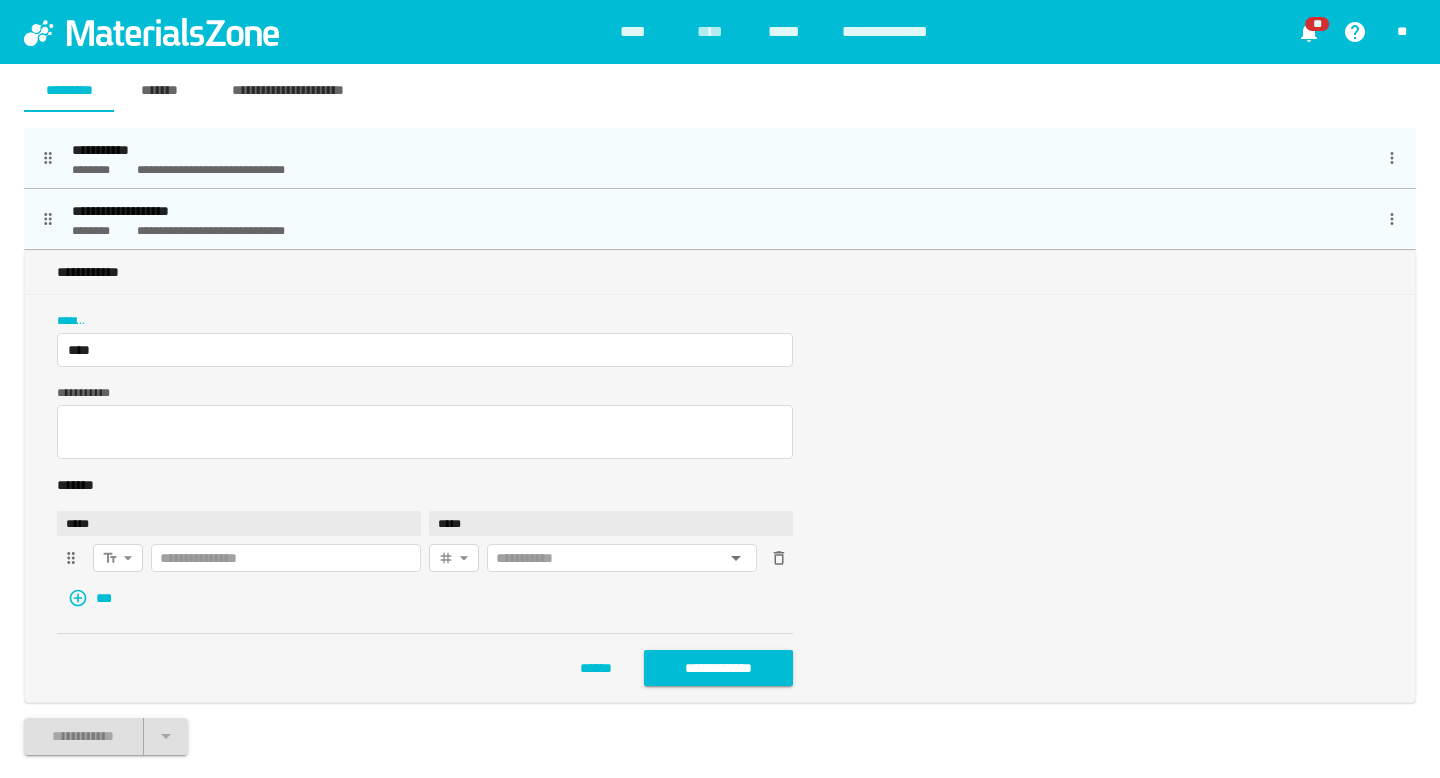 type on "****" 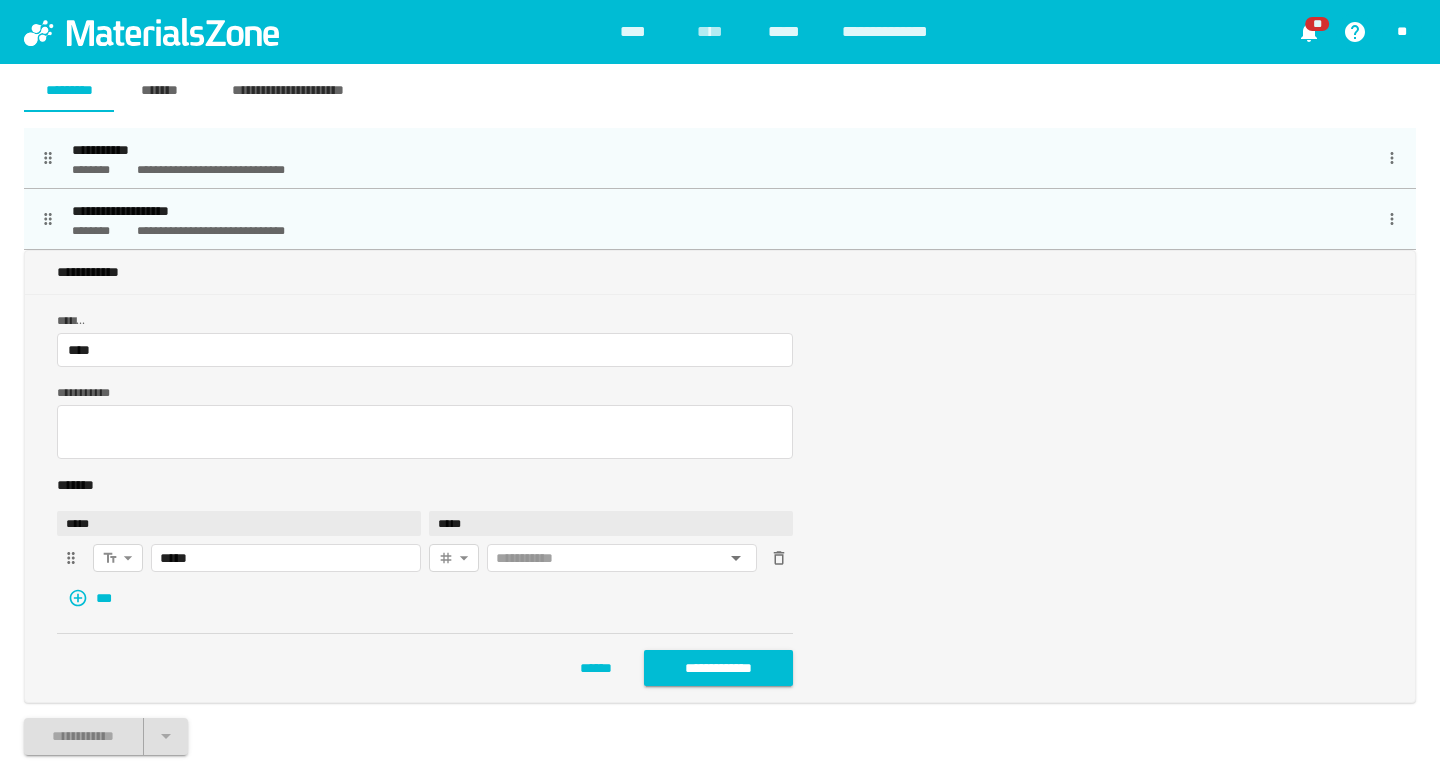 type on "*****" 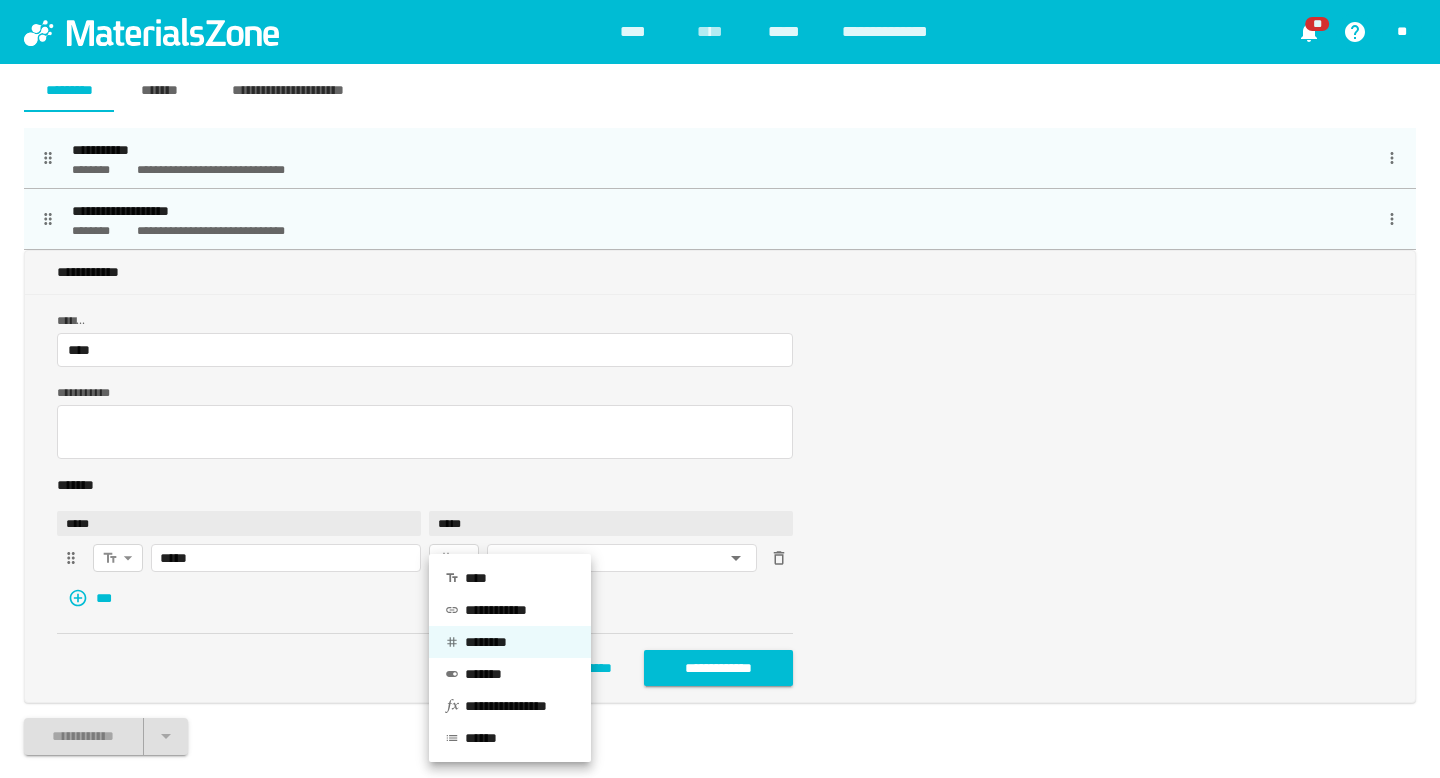 click on "****" at bounding box center (510, 578) 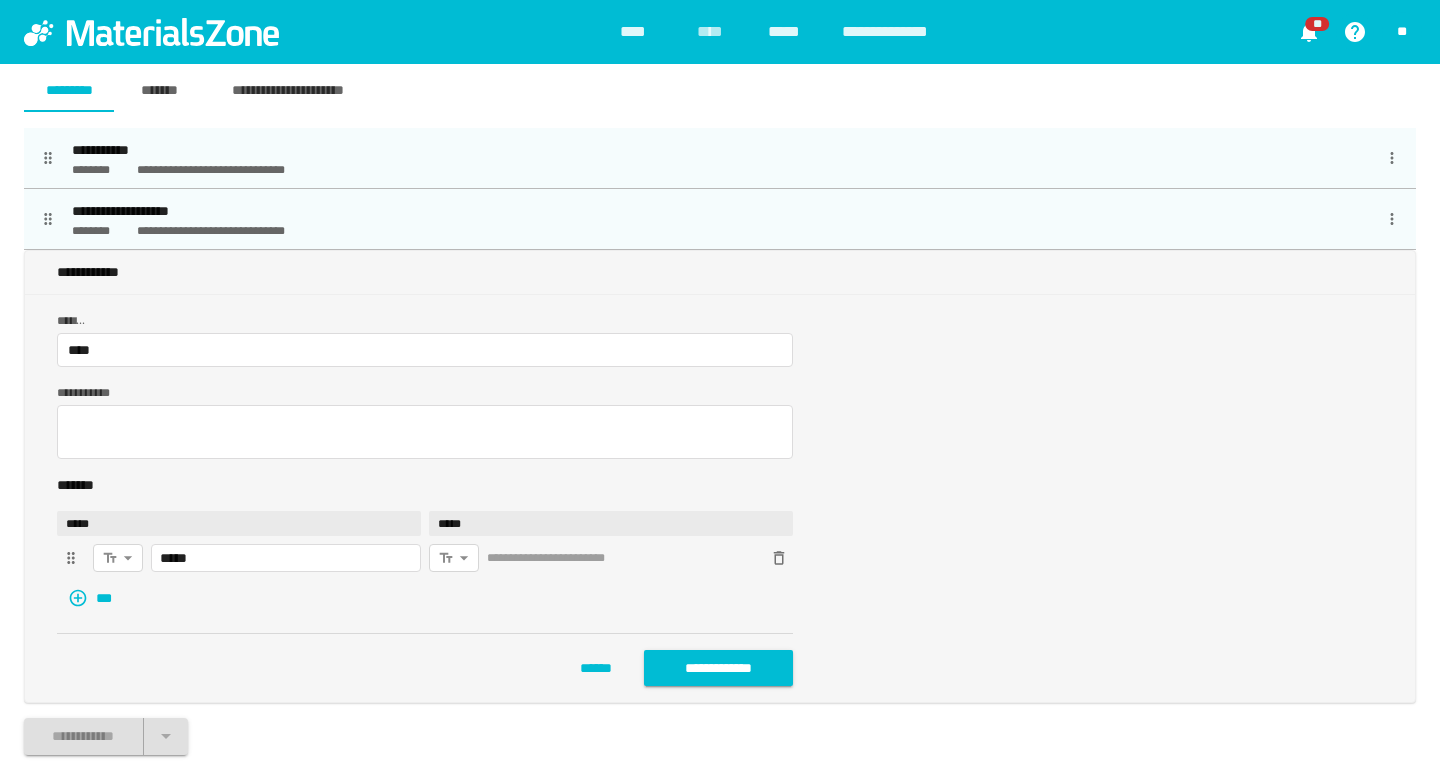 click on "***" at bounding box center (92, 598) 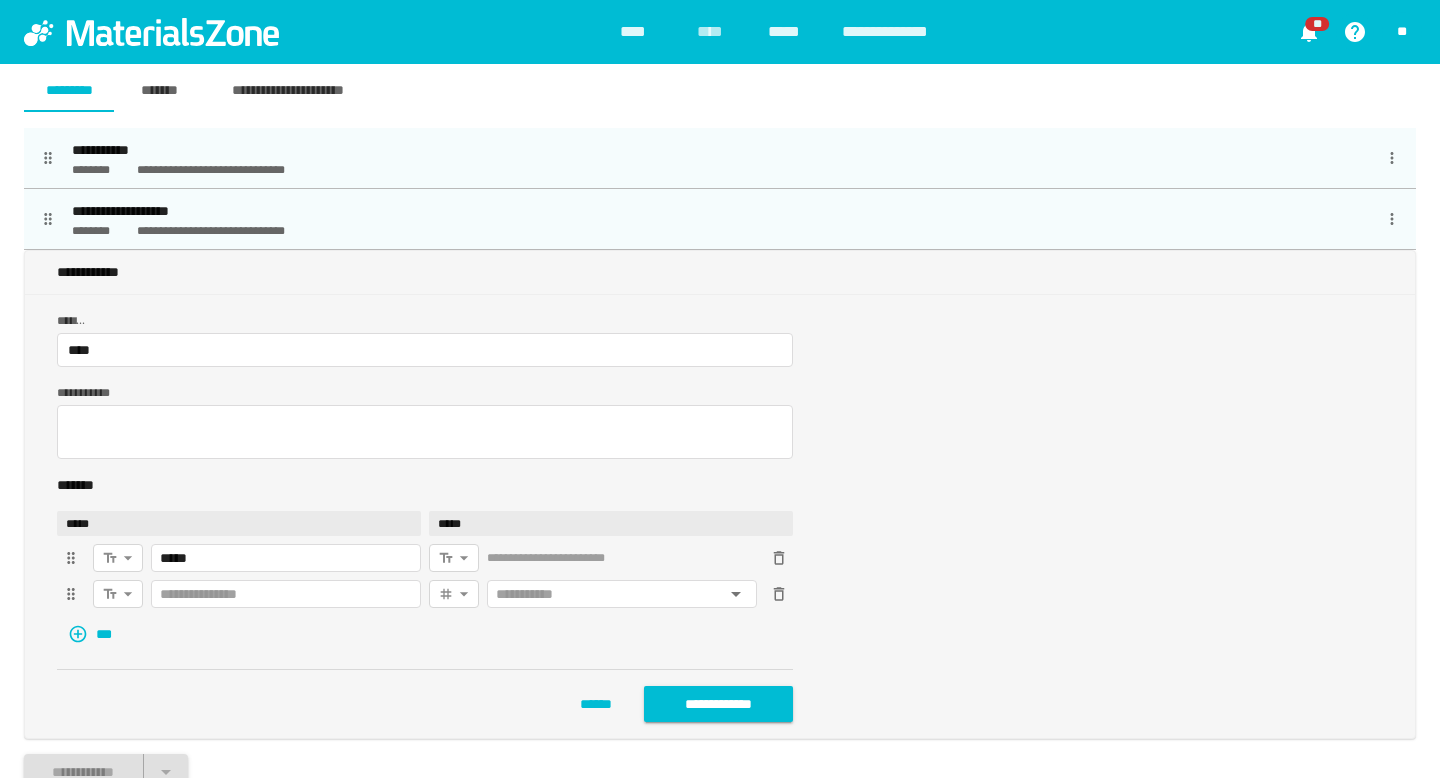 click at bounding box center [286, 558] 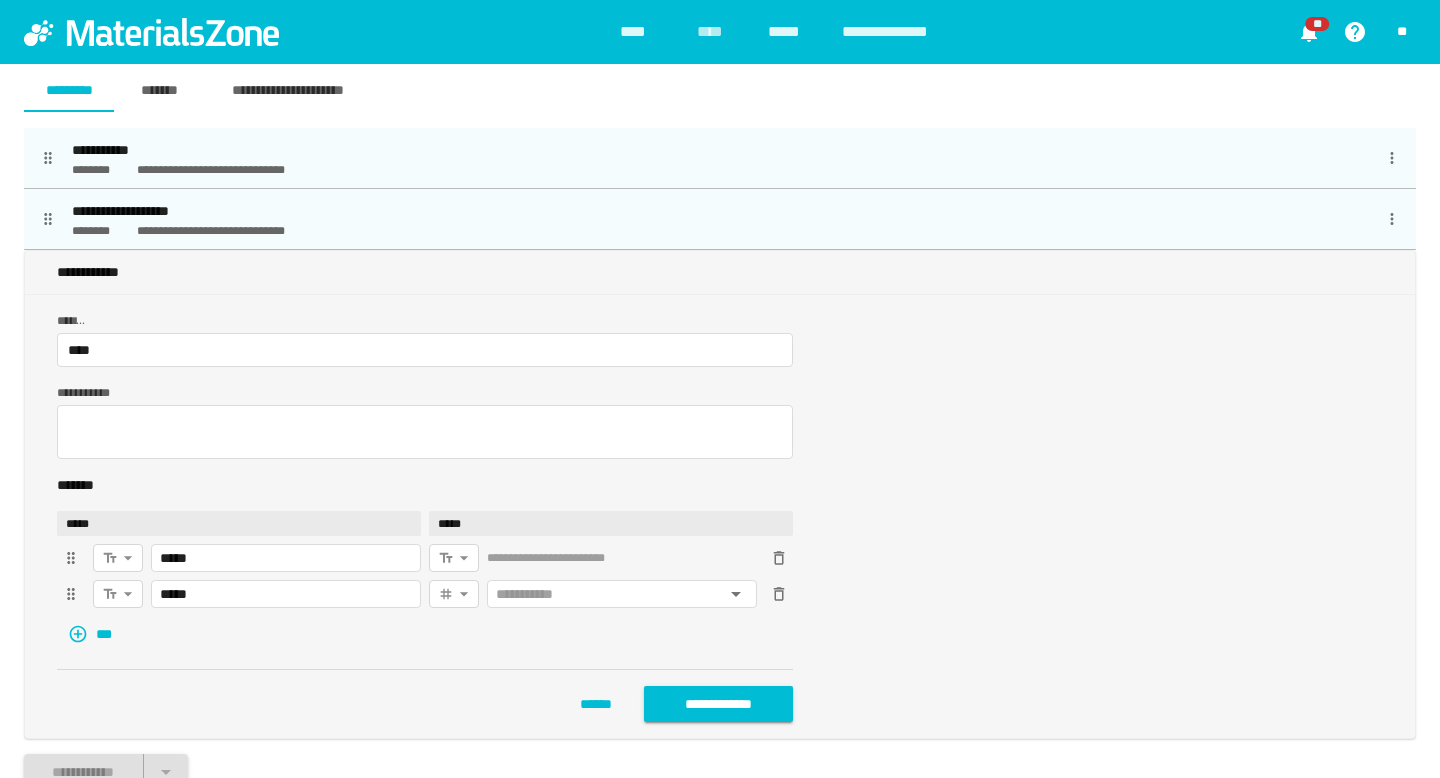 type on "*****" 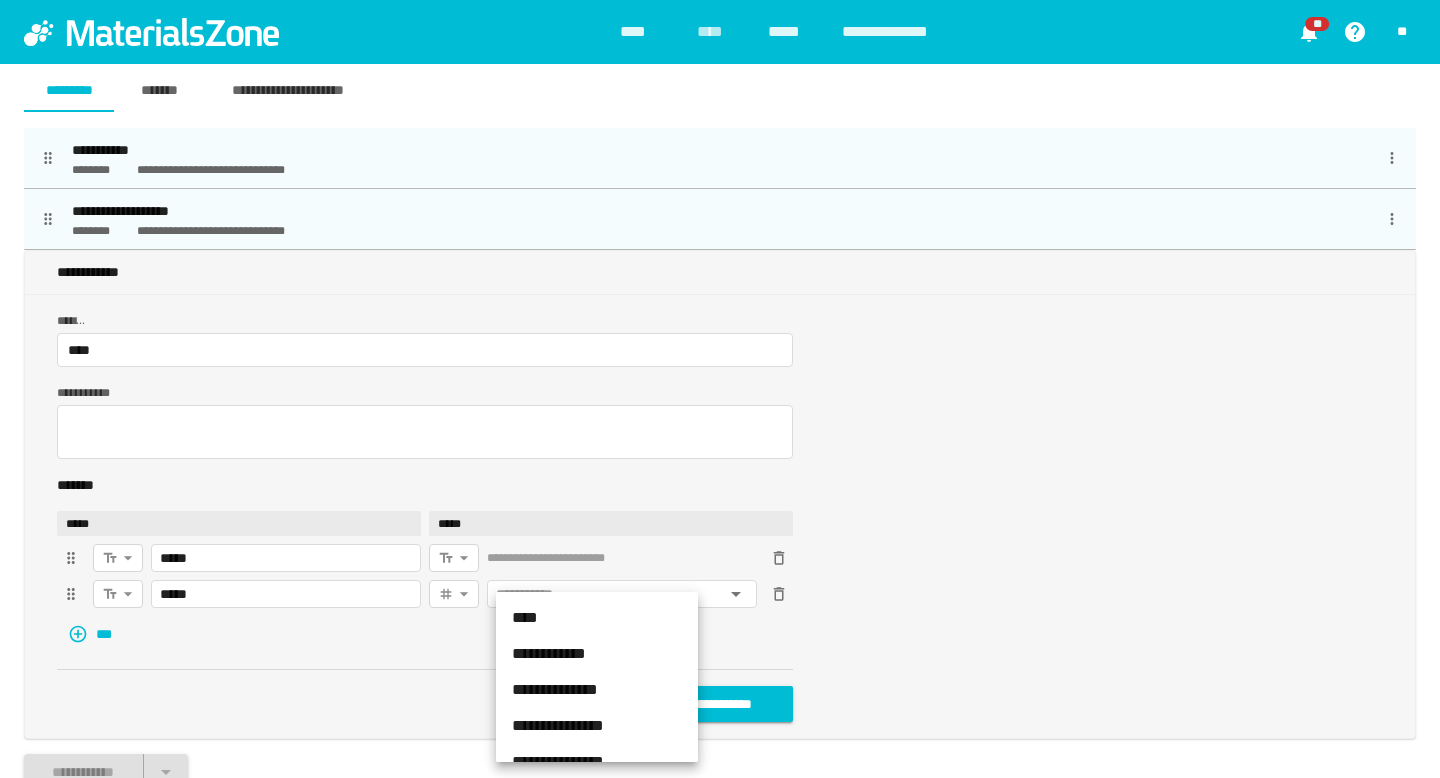 click on "**********" at bounding box center [720, 389] 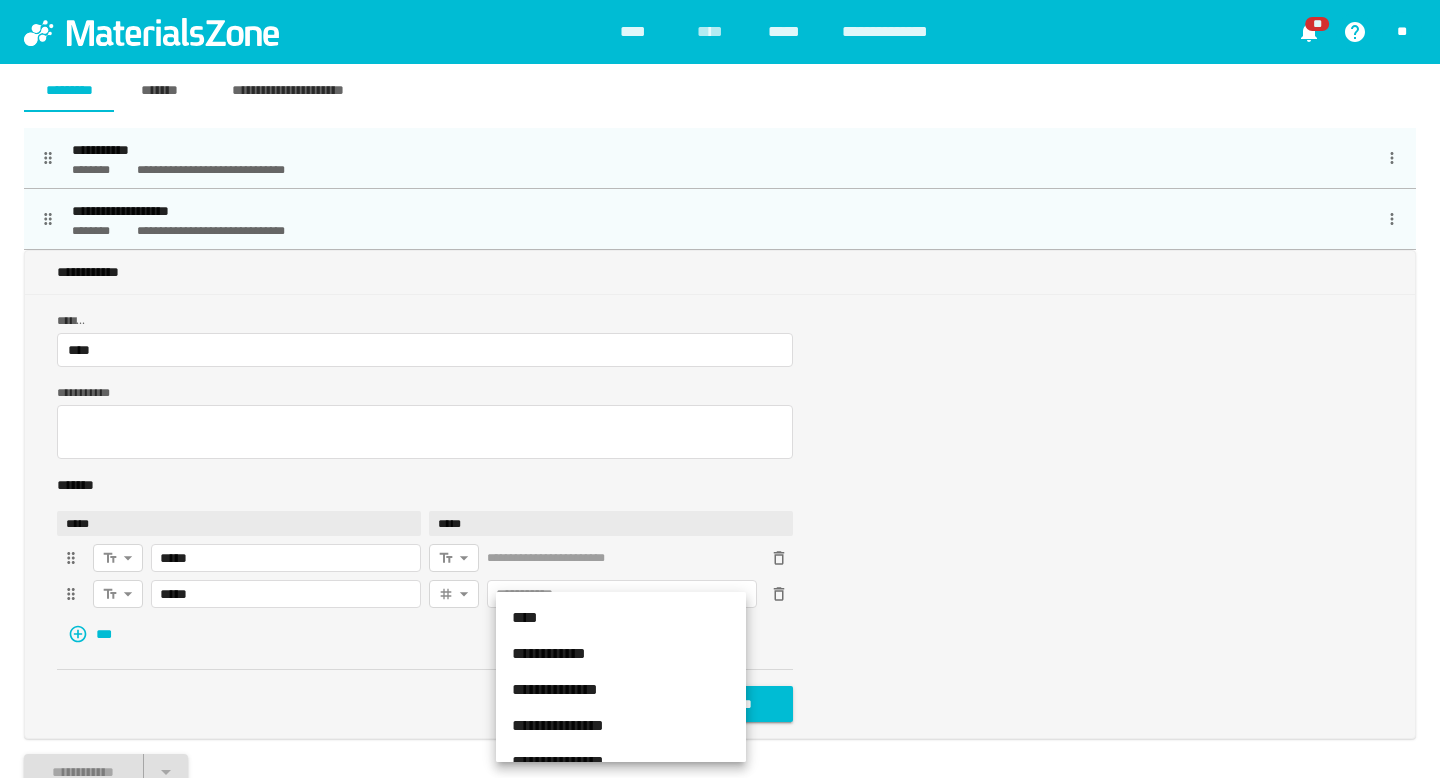click on "**********" at bounding box center [621, 690] 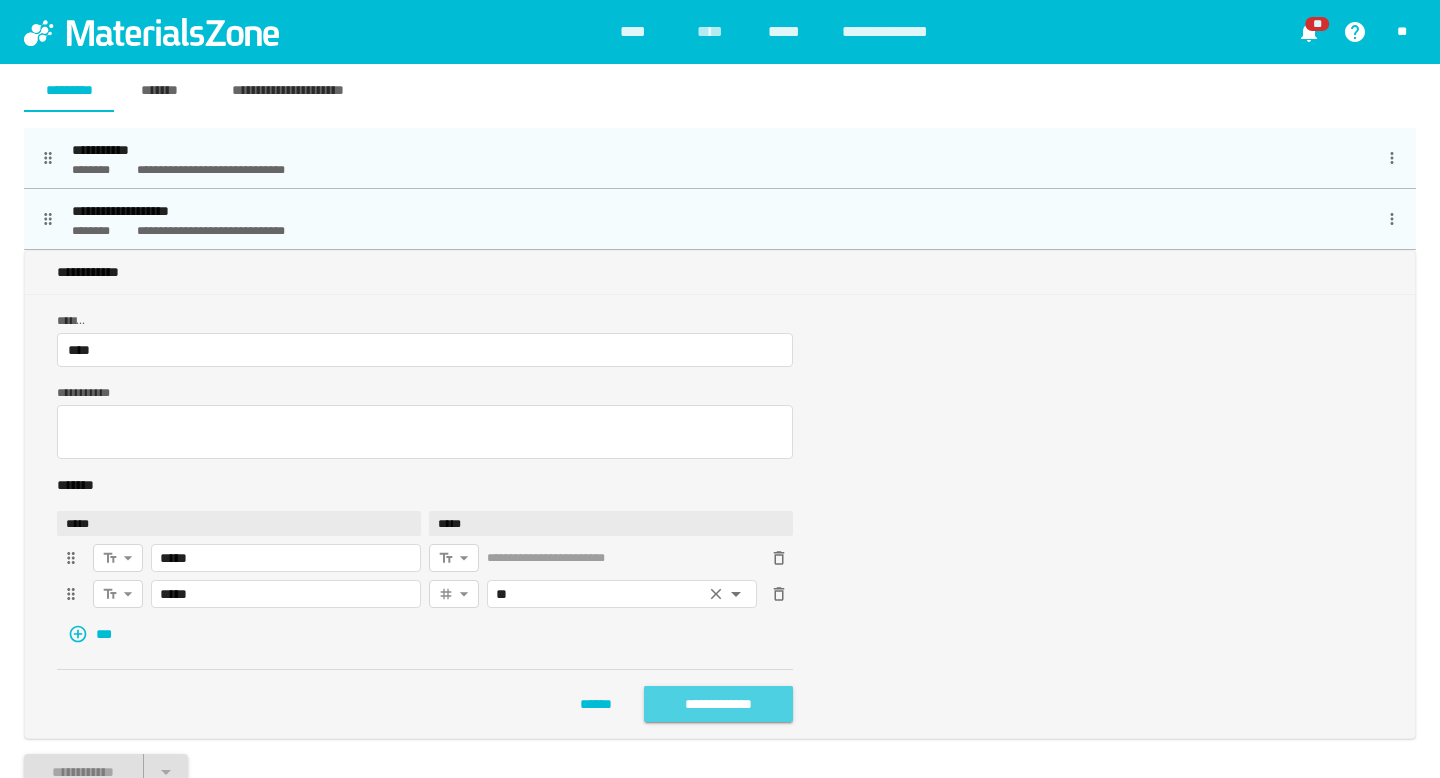 click on "**********" at bounding box center (718, 704) 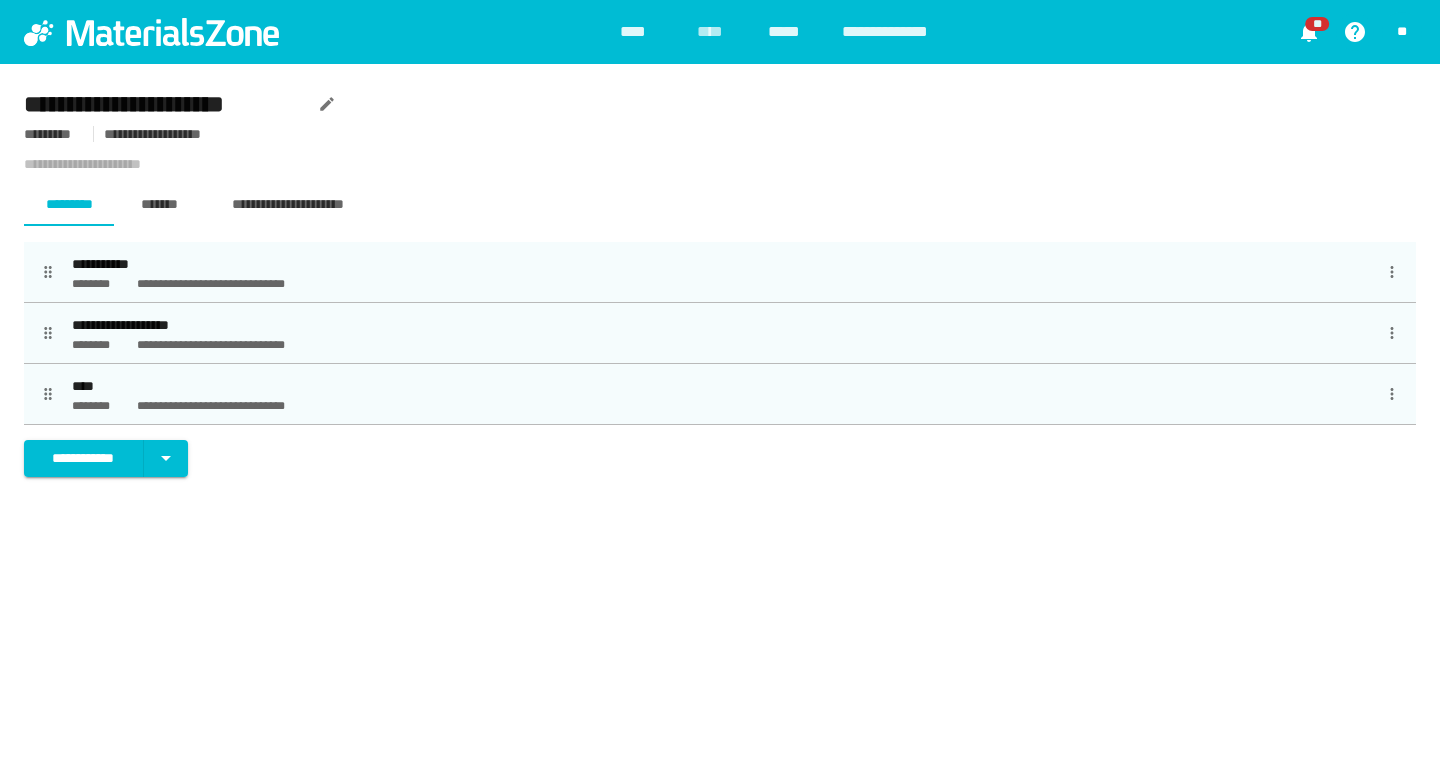 scroll, scrollTop: 0, scrollLeft: 0, axis: both 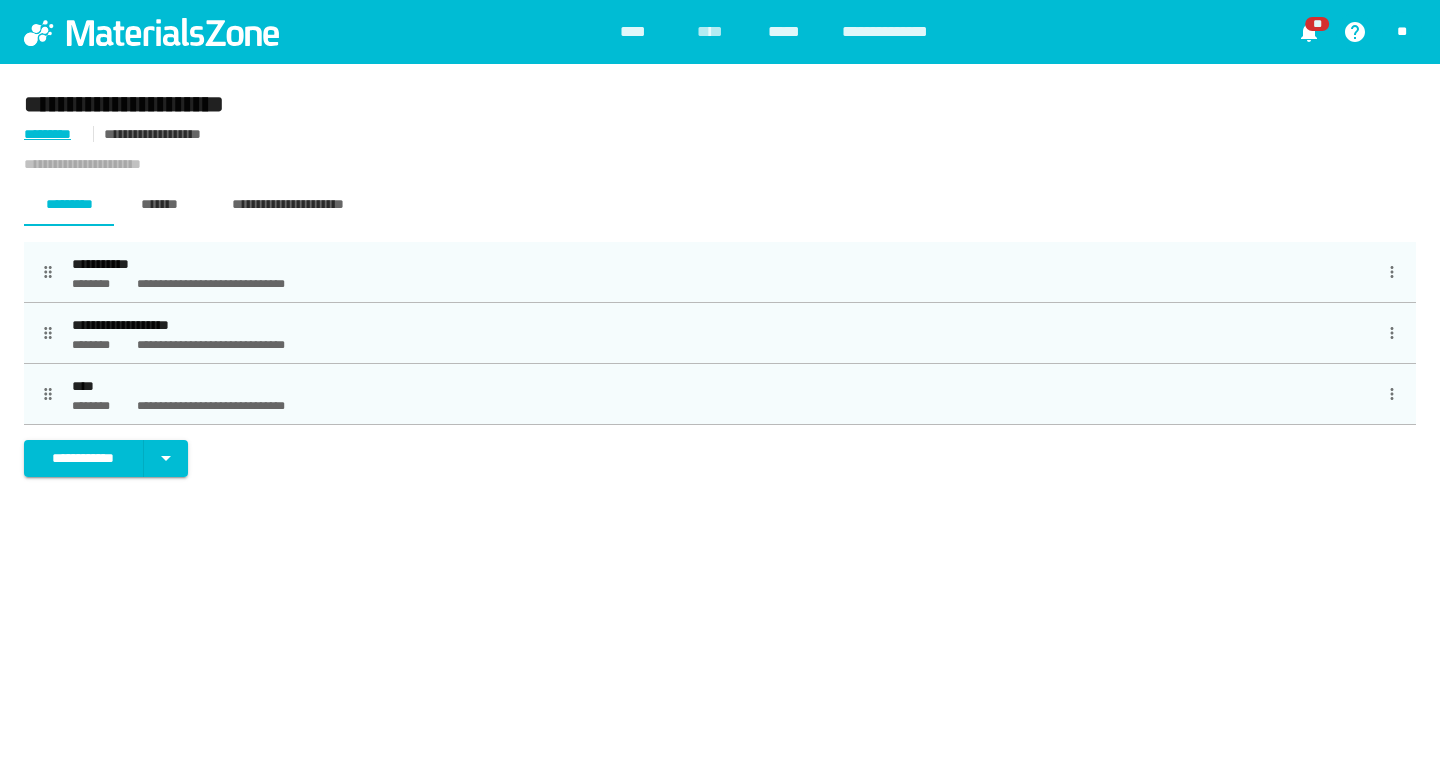 click on "* *******" at bounding box center (53, 134) 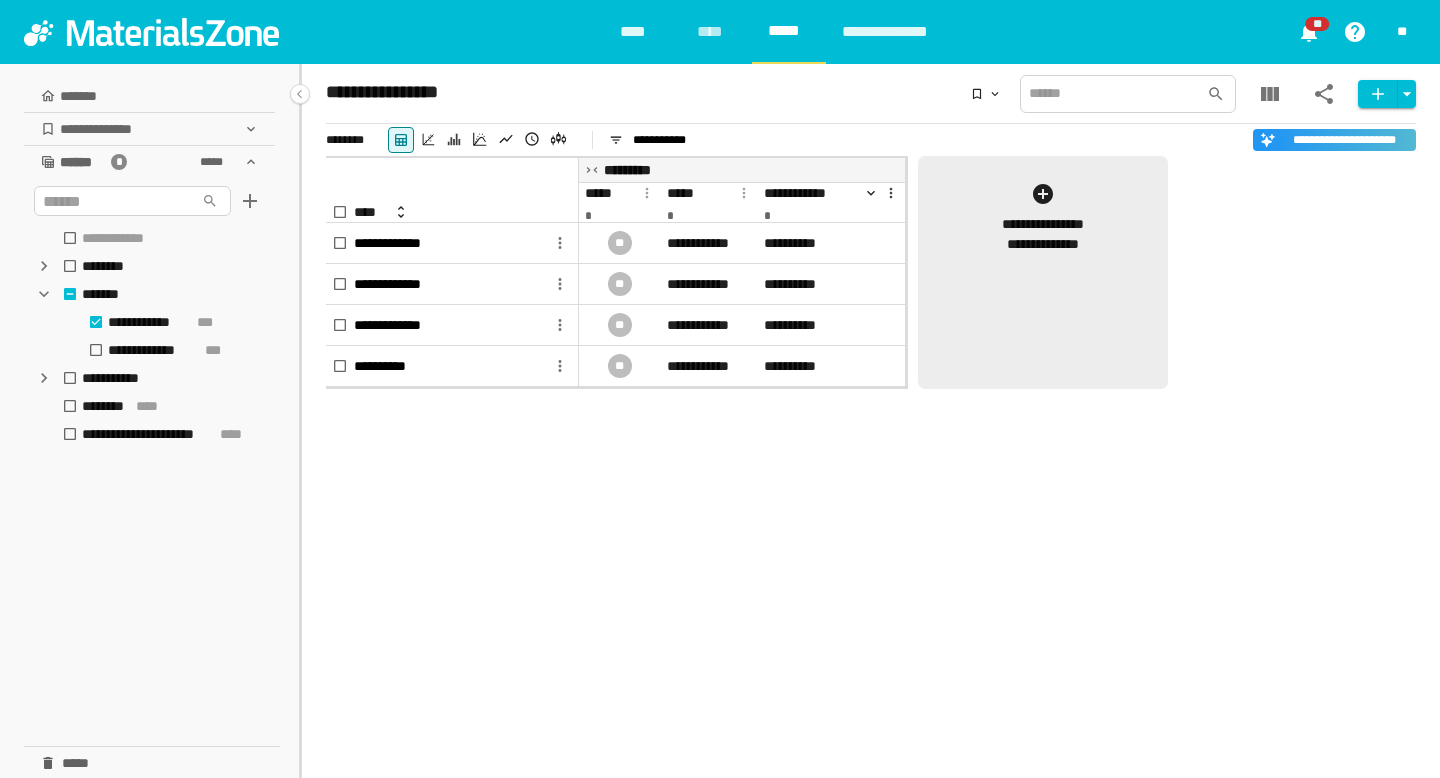 click on "**********" at bounding box center (1043, 234) 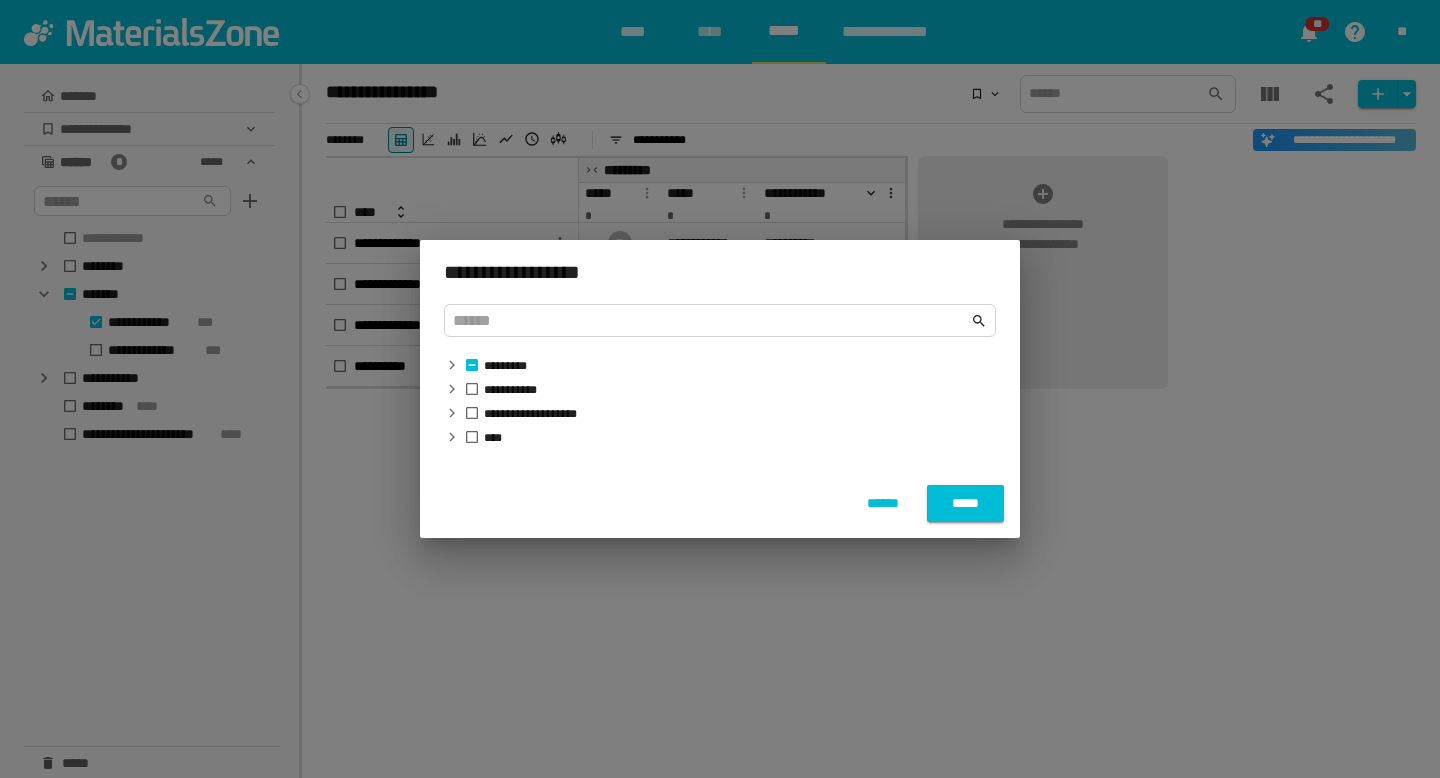 click at bounding box center (452, 365) 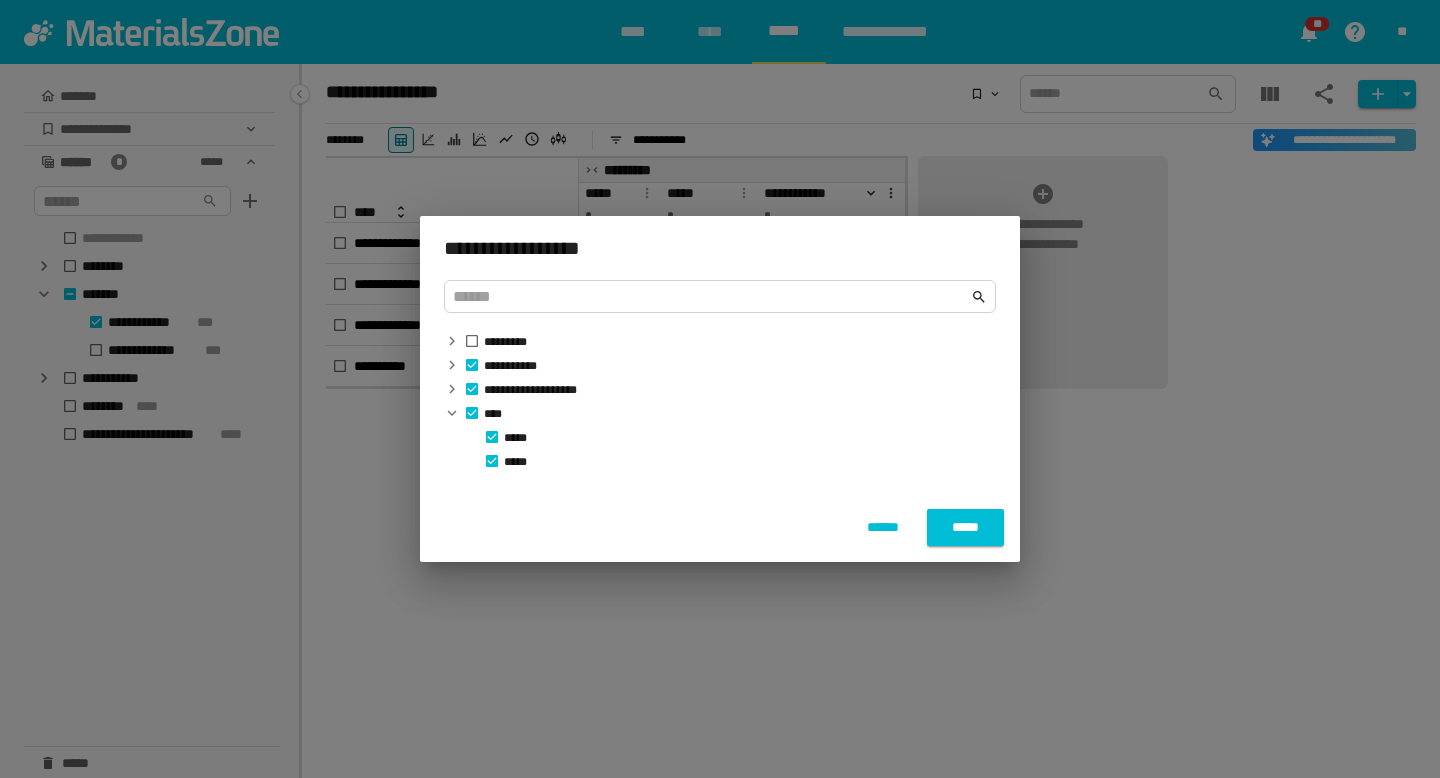 click on "*****" at bounding box center [965, 527] 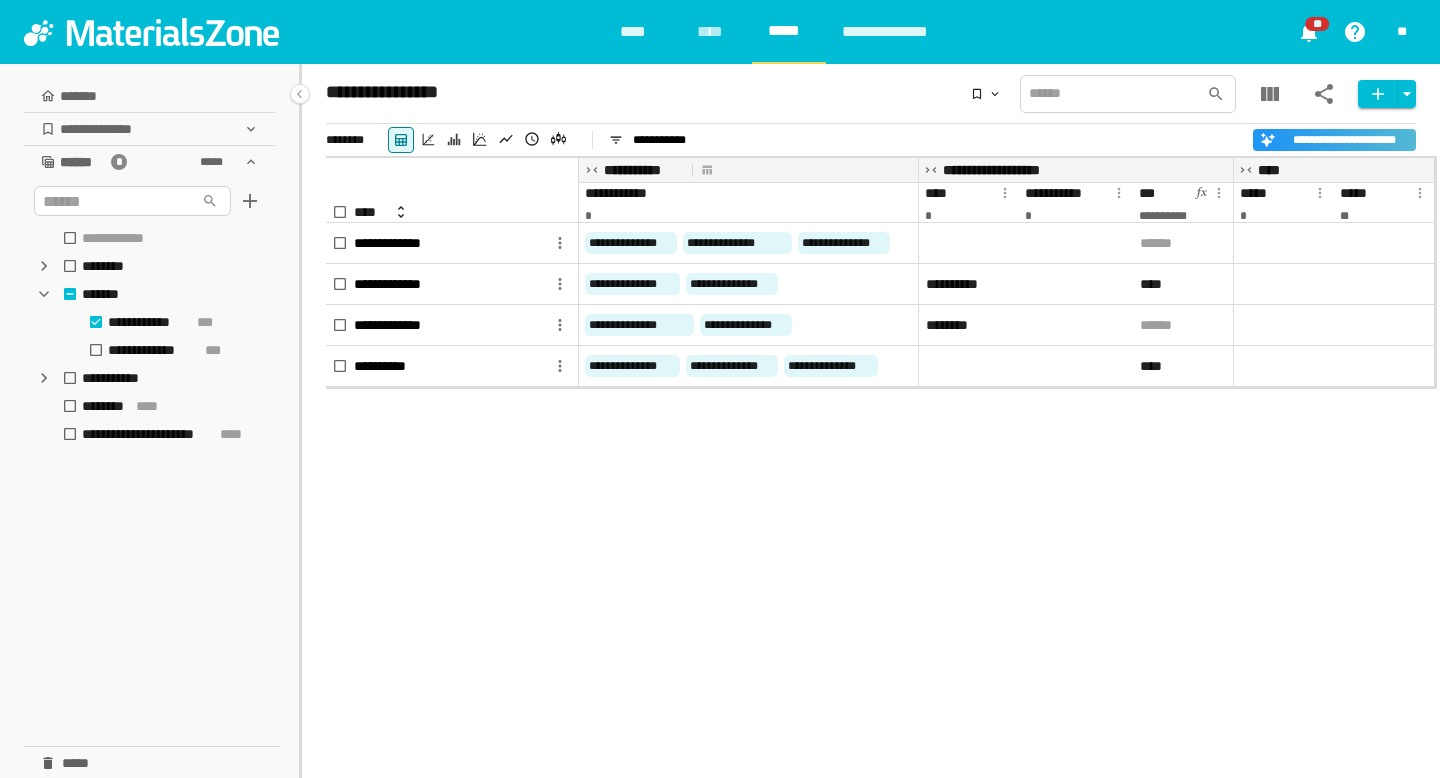 scroll, scrollTop: 0, scrollLeft: 280, axis: horizontal 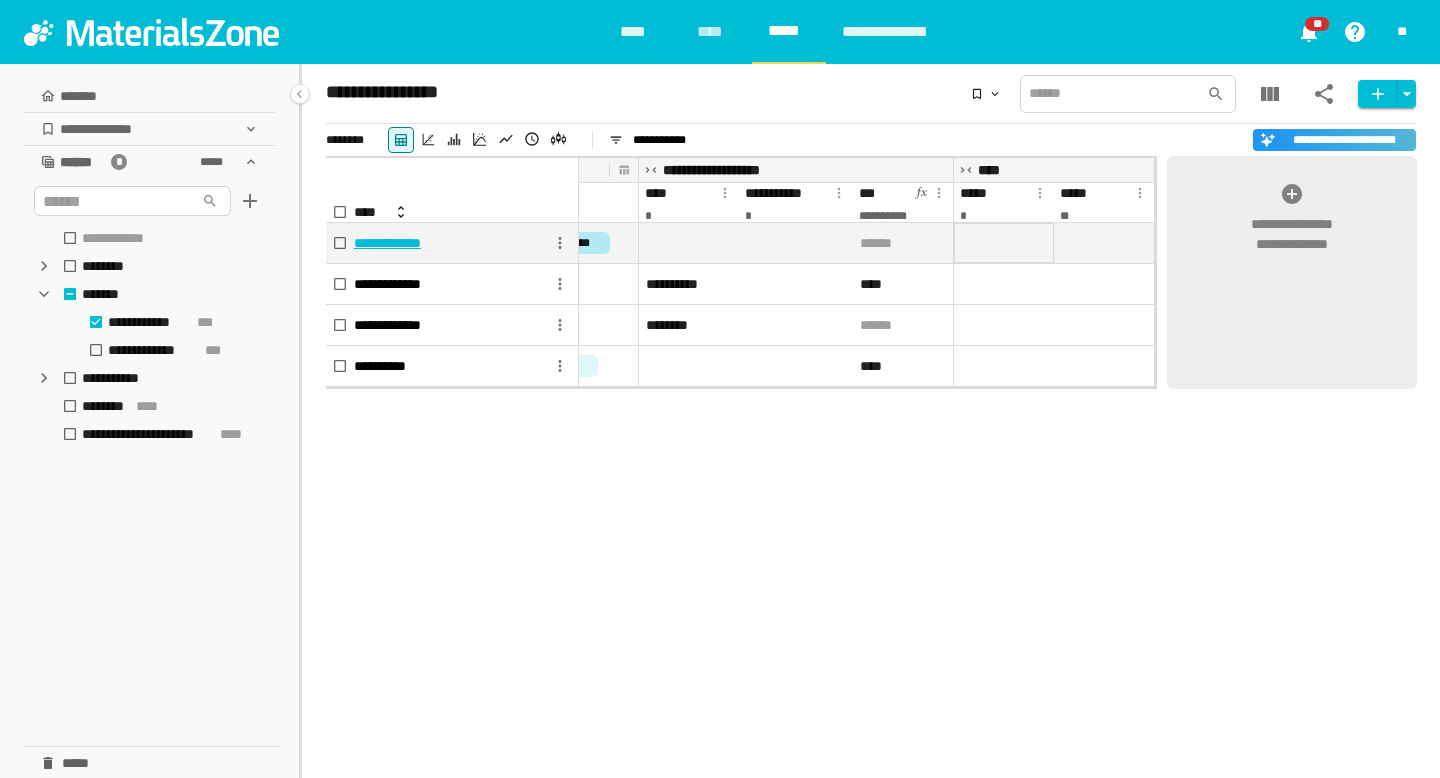 click at bounding box center [689, 243] 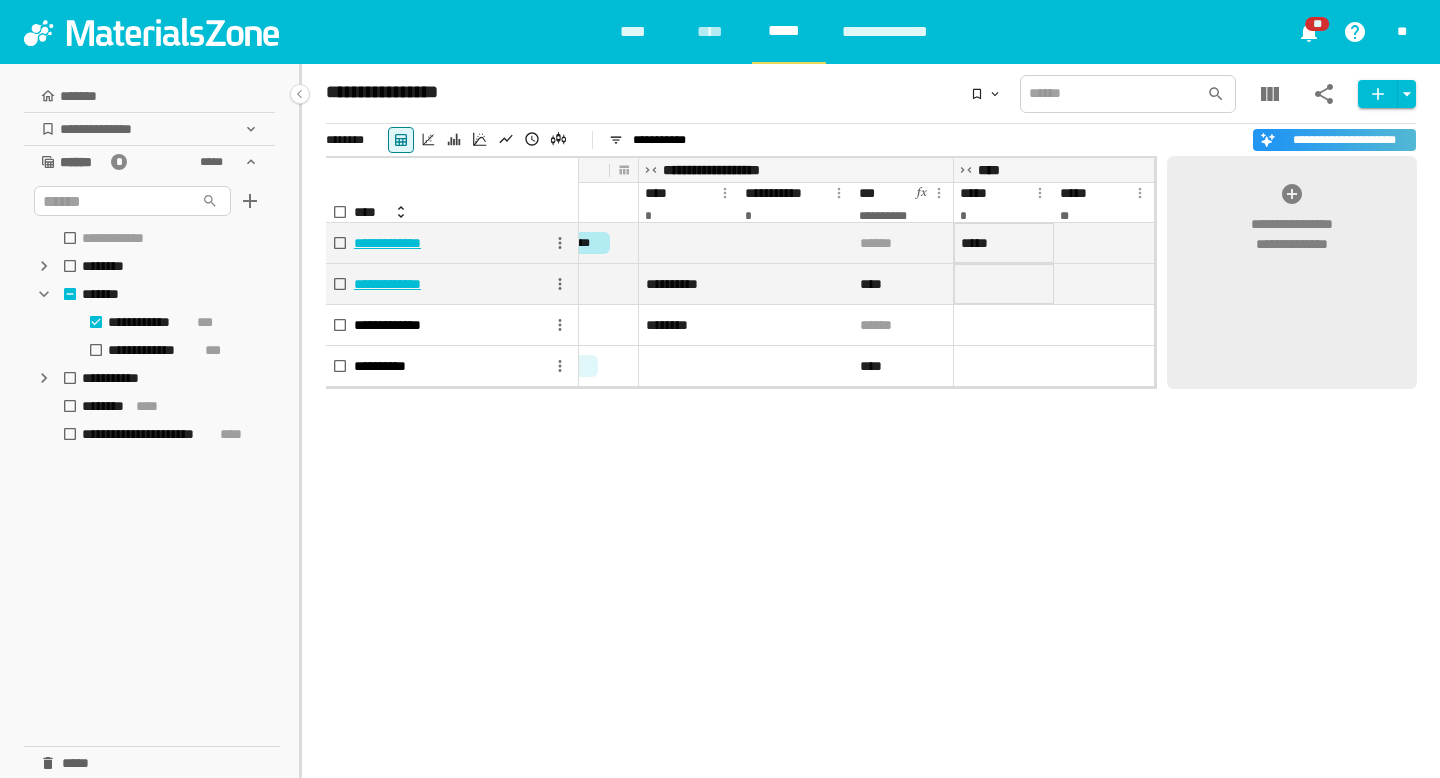 click at bounding box center (689, 243) 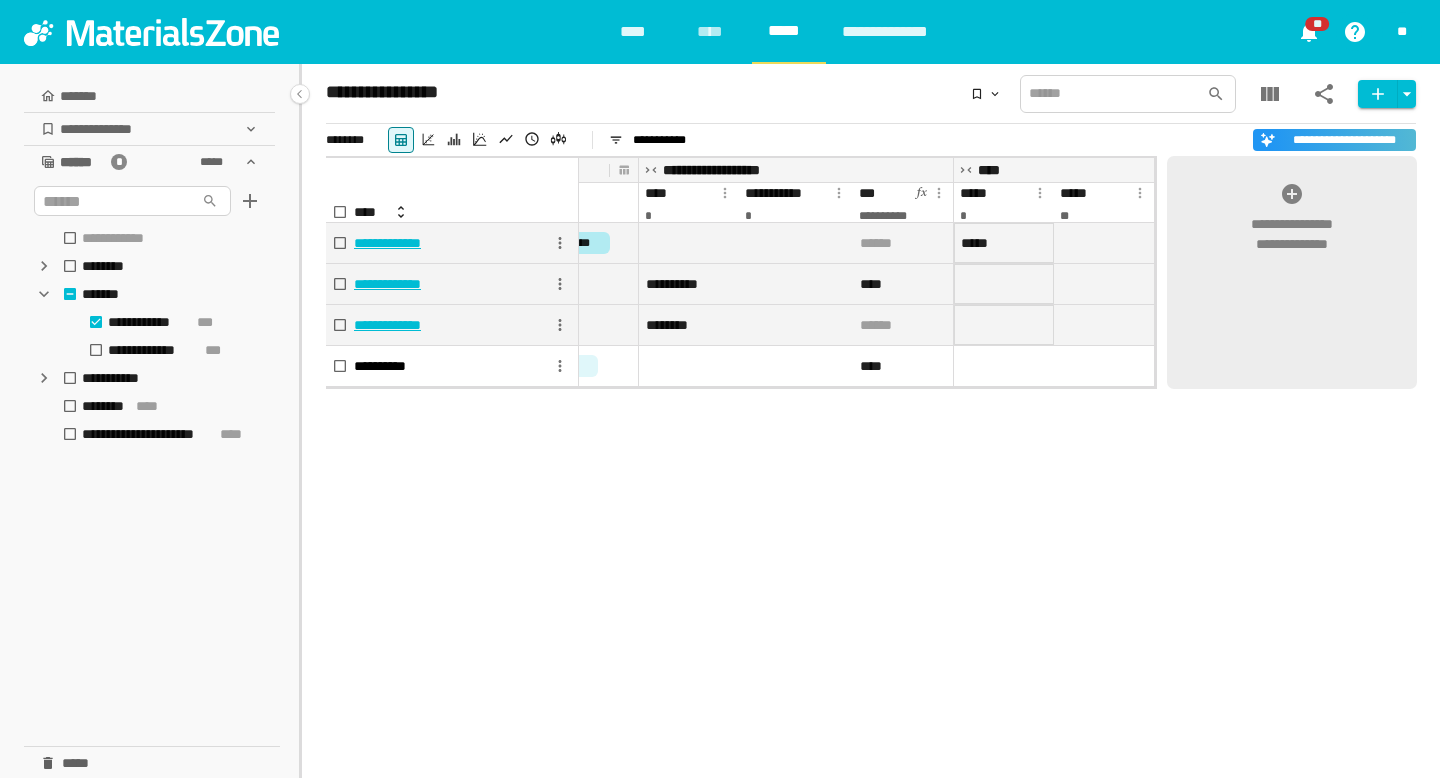 click at bounding box center [689, 243] 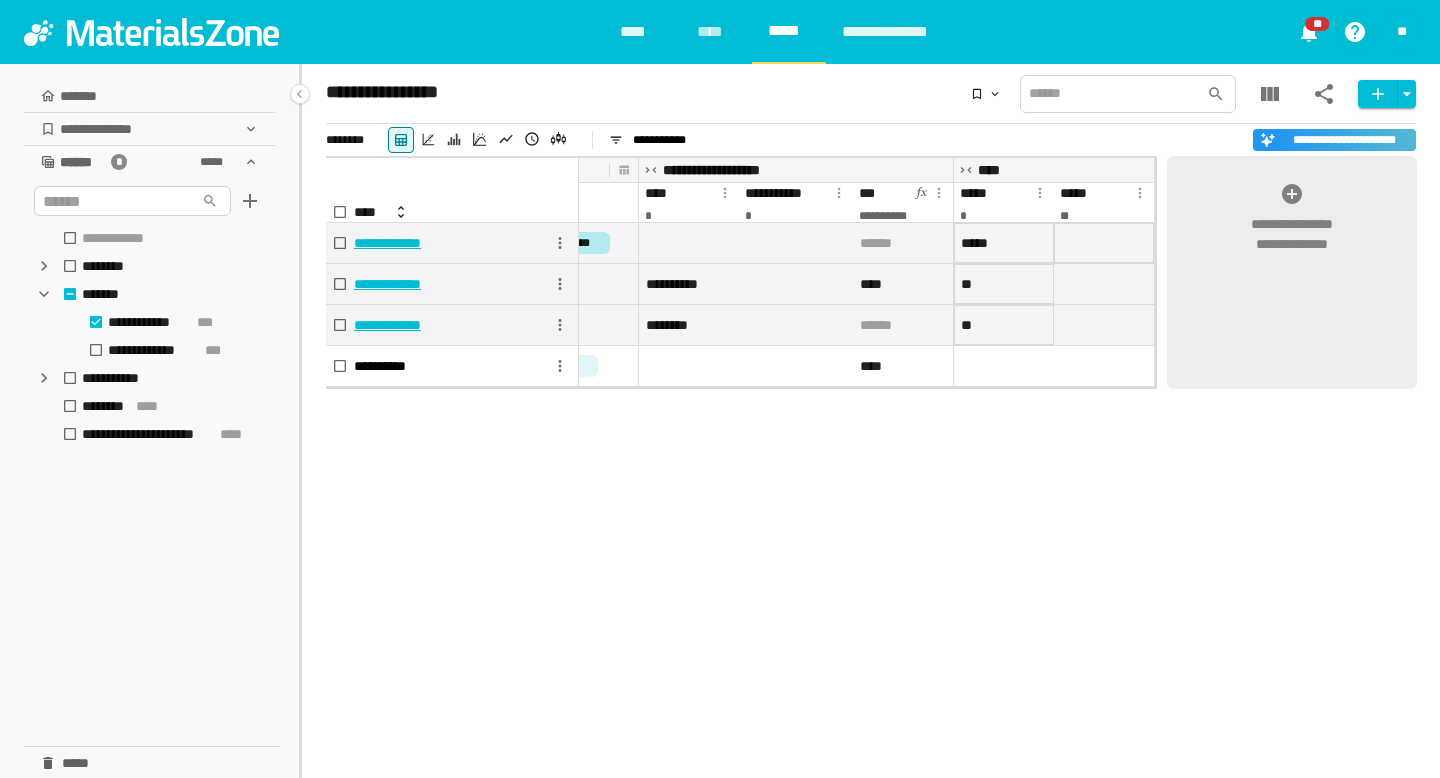 click at bounding box center [1104, 243] 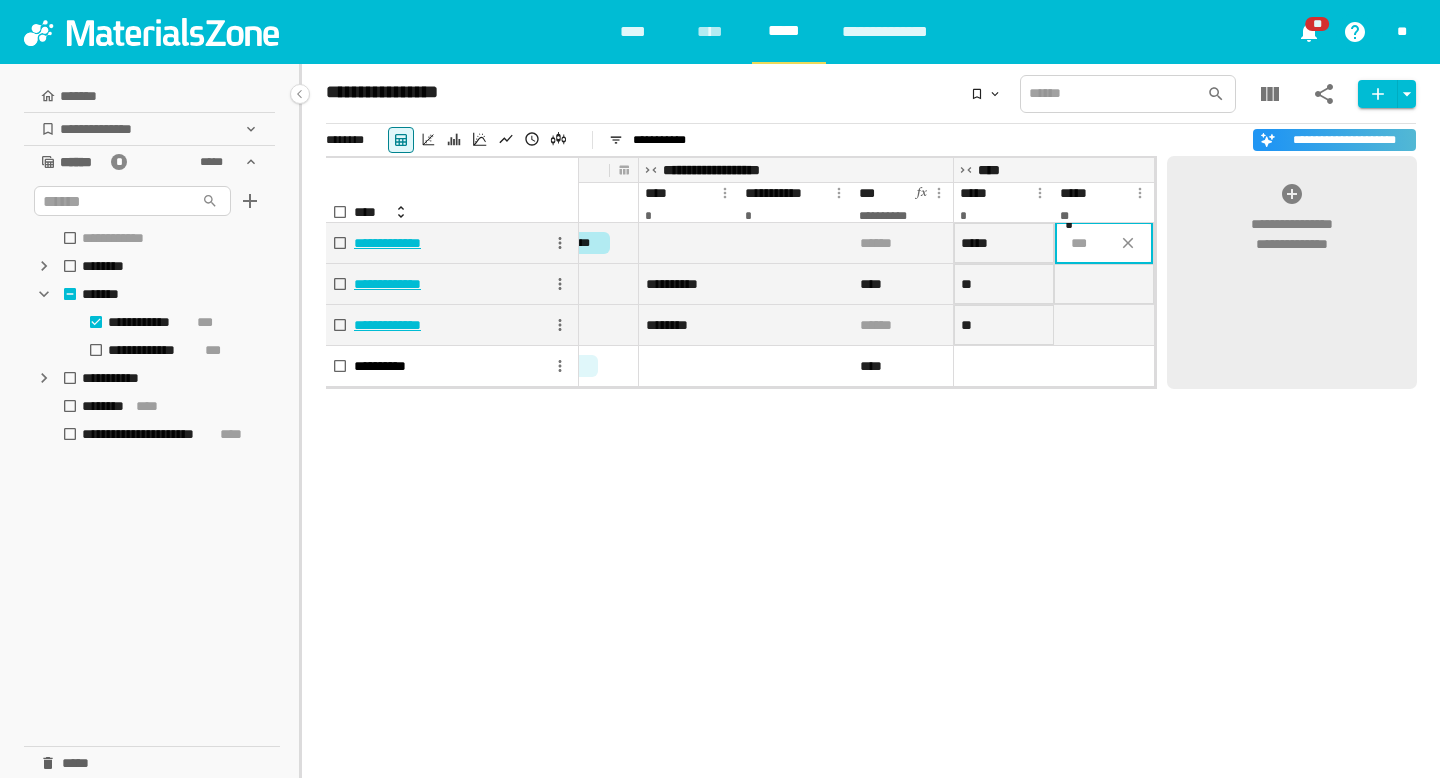 type on "***" 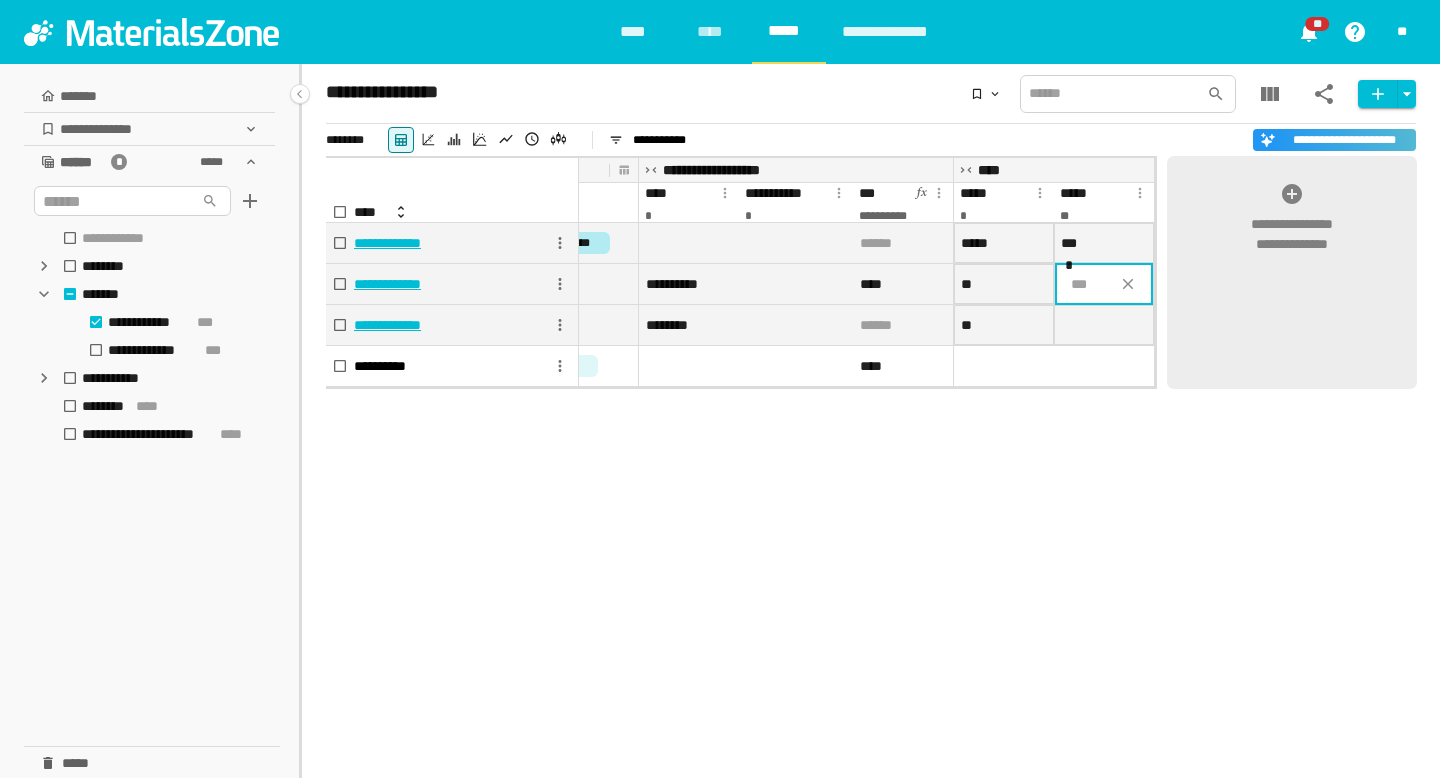 type on "*" 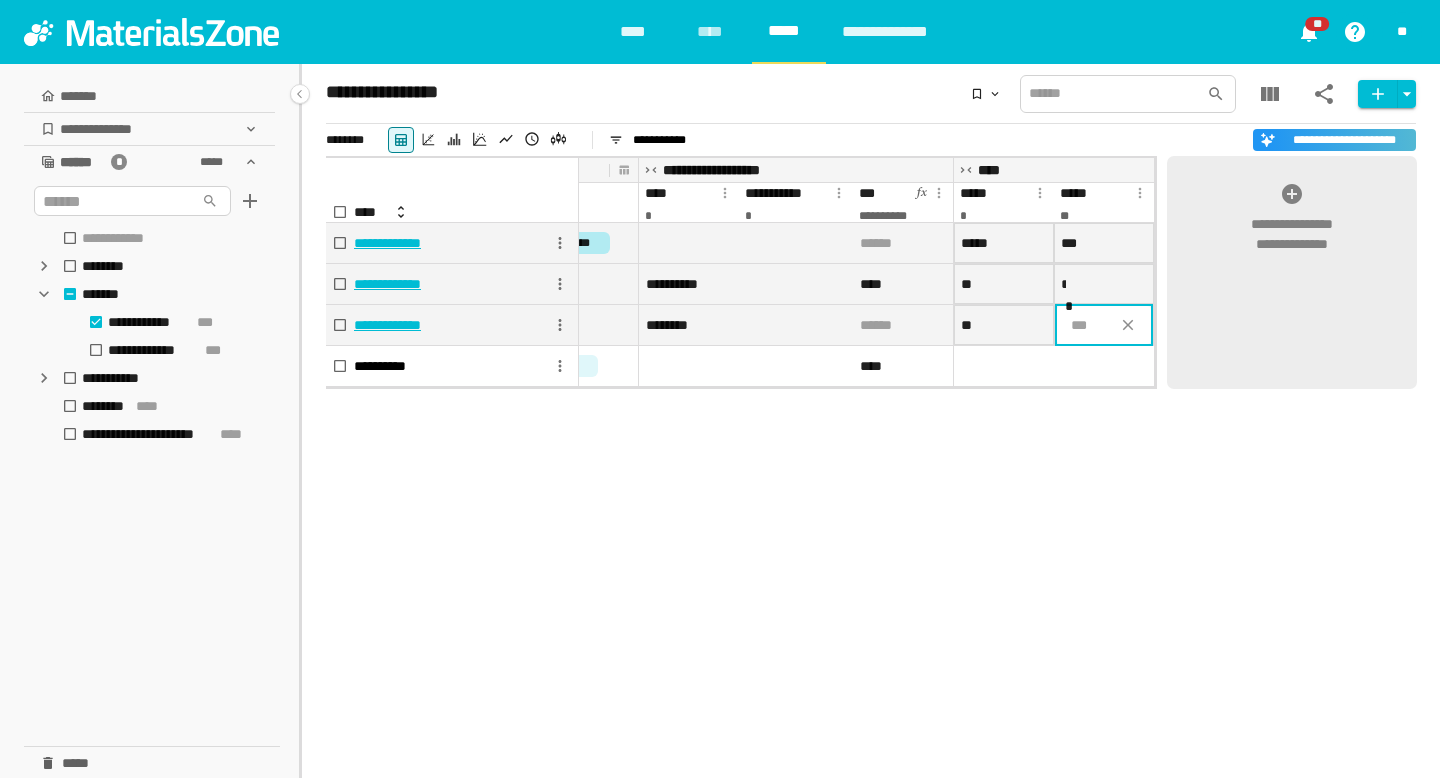type on "****" 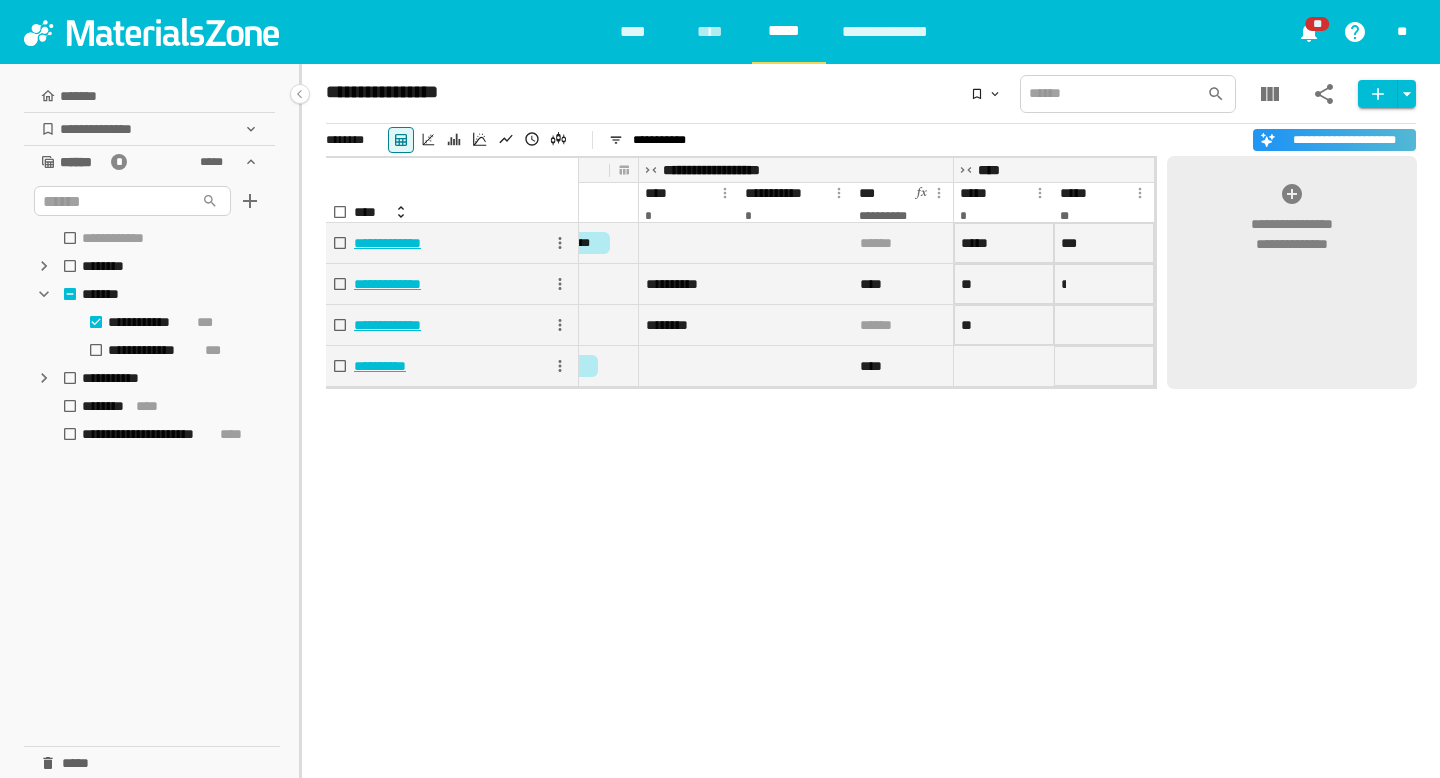 click at bounding box center (1104, 243) 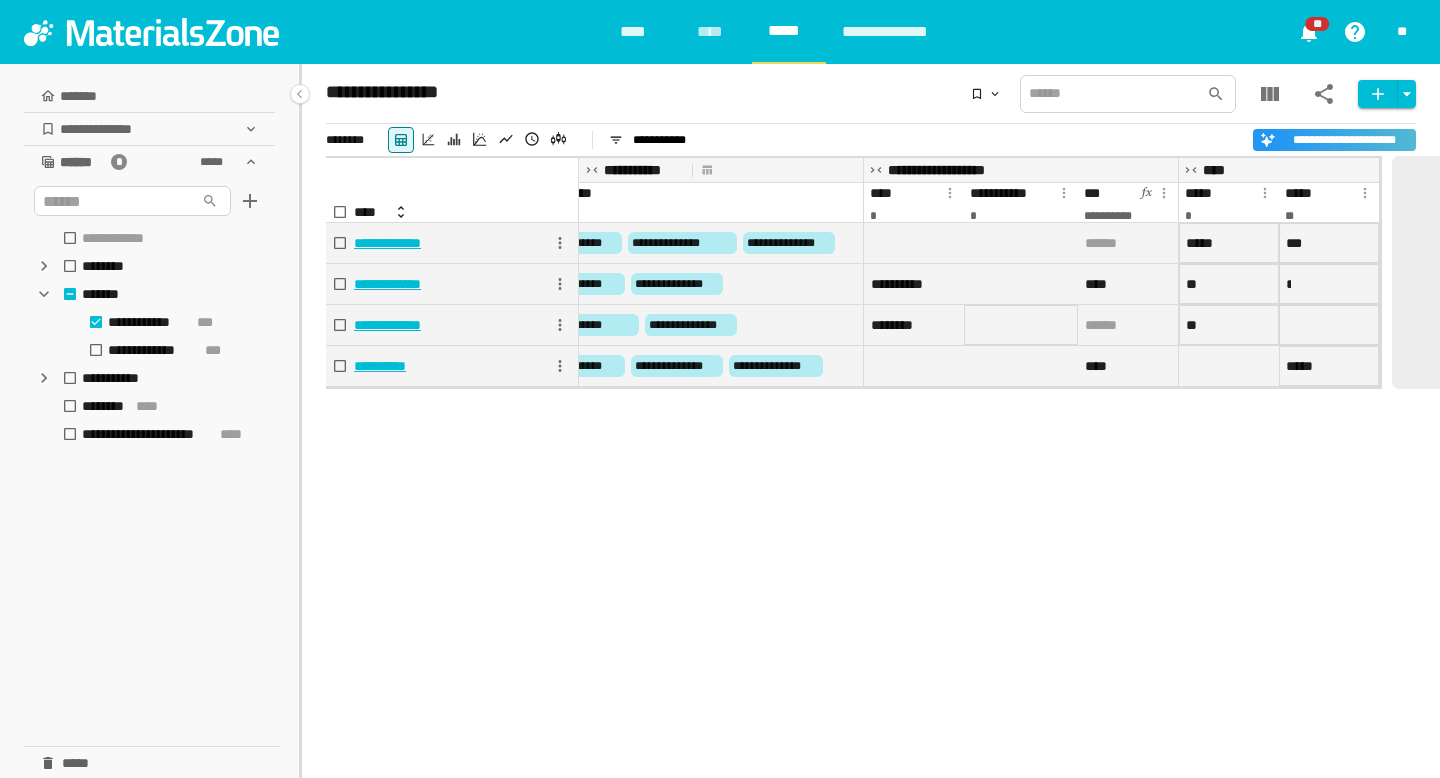 scroll, scrollTop: 0, scrollLeft: 0, axis: both 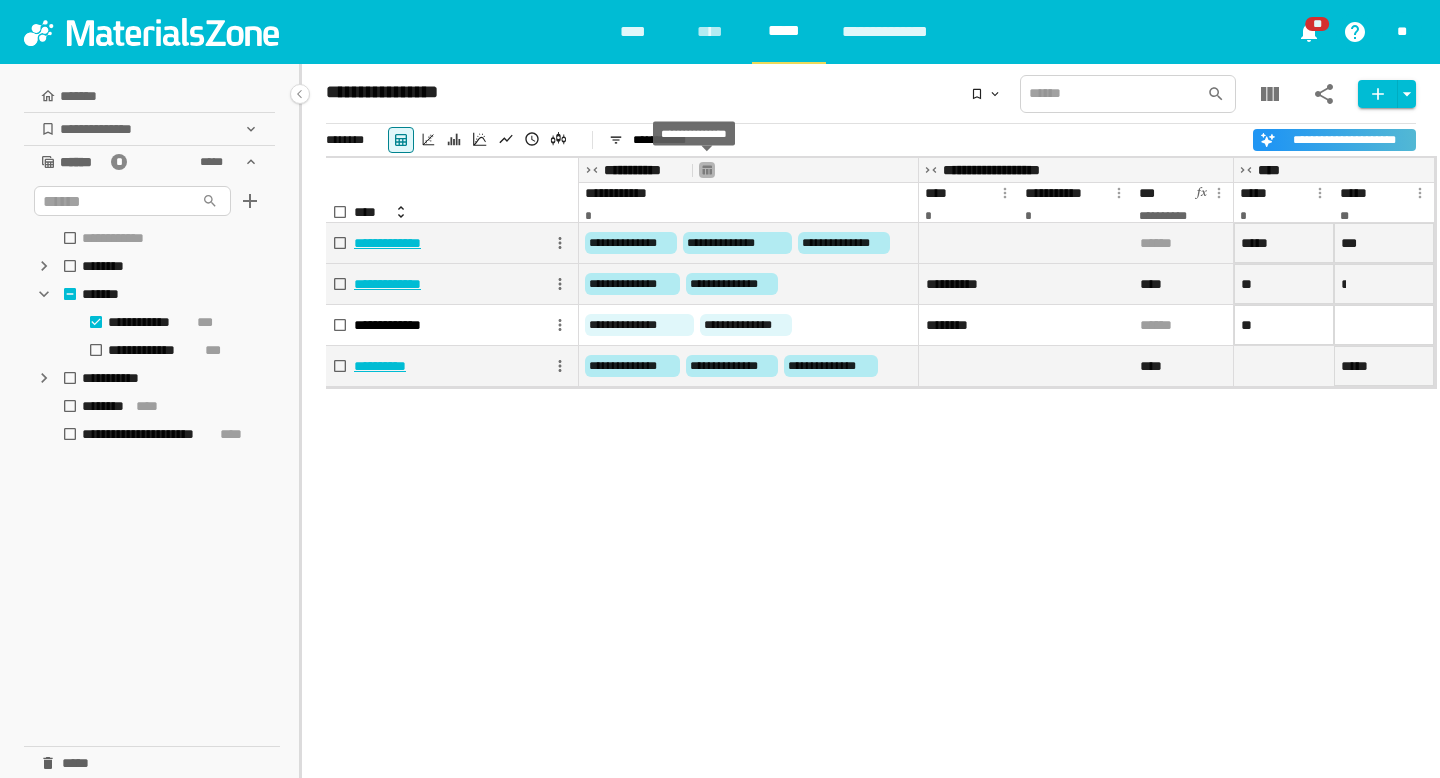 click at bounding box center (707, 170) 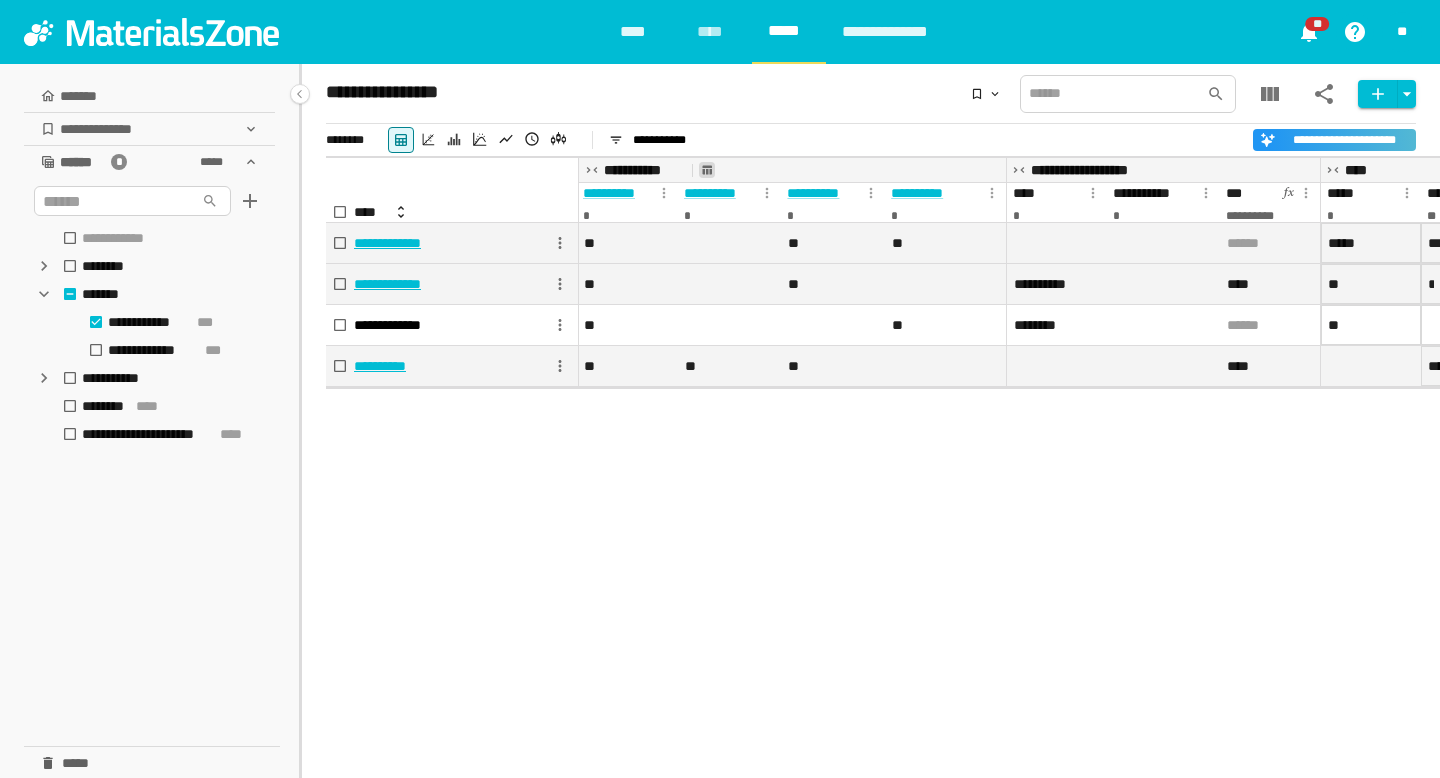 scroll, scrollTop: 0, scrollLeft: 0, axis: both 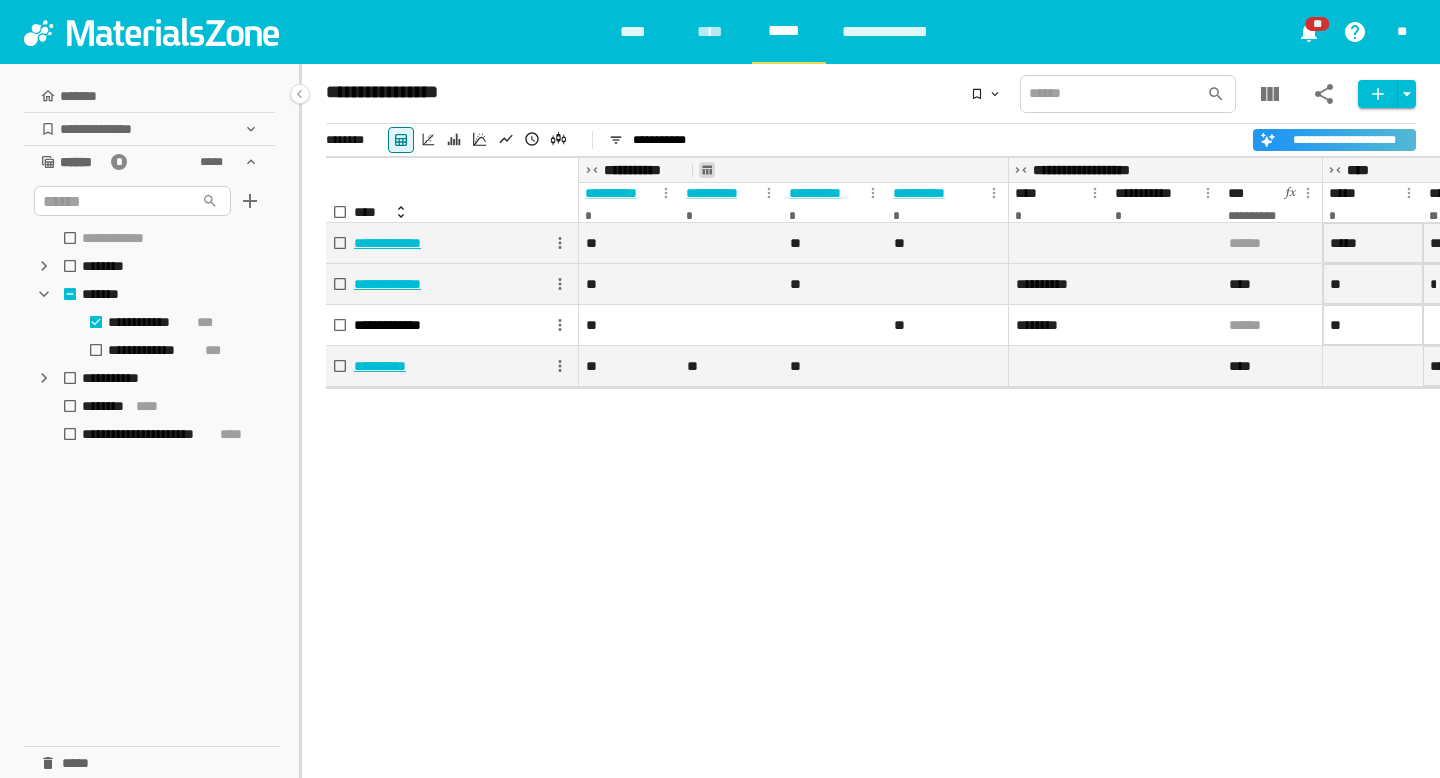 click on "**********" at bounding box center [870, 421] 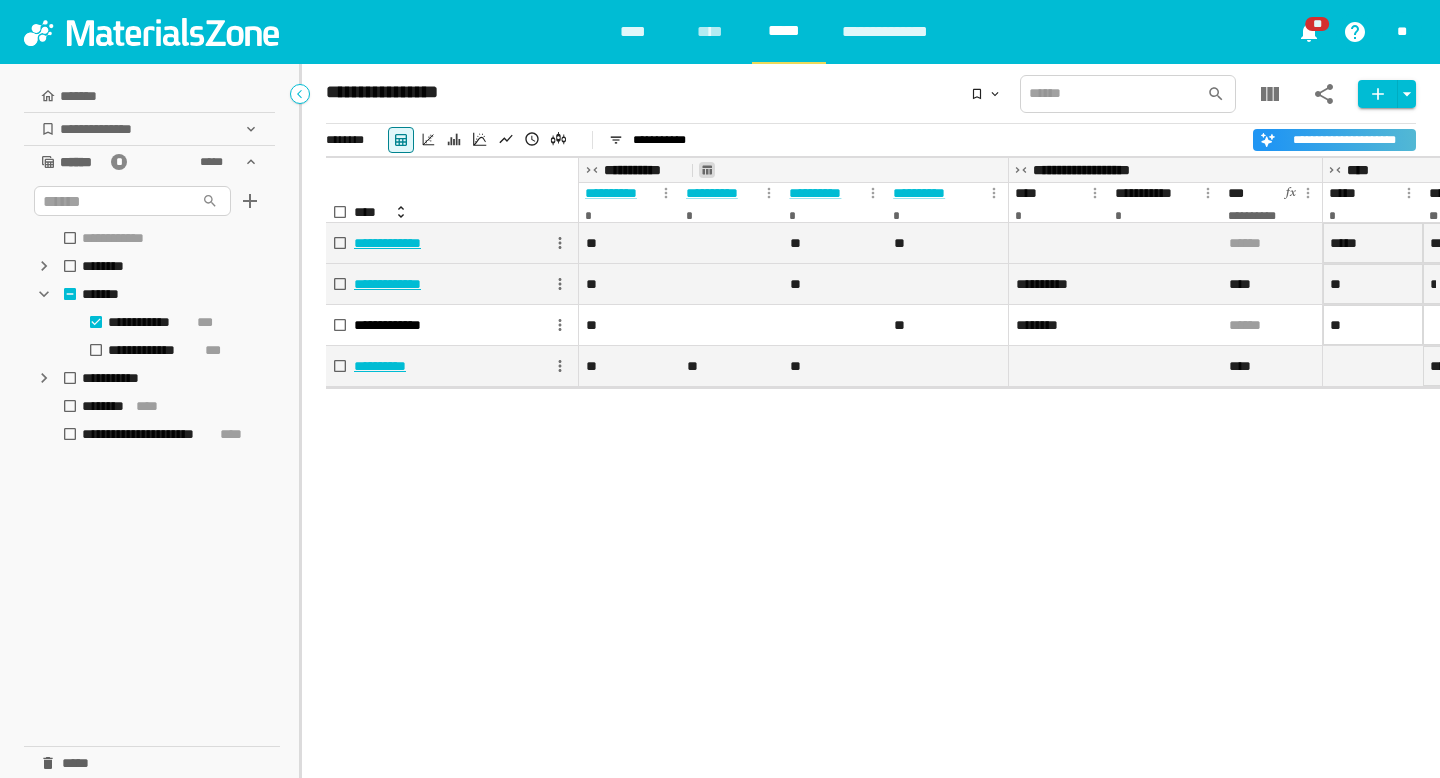 click at bounding box center (300, 94) 